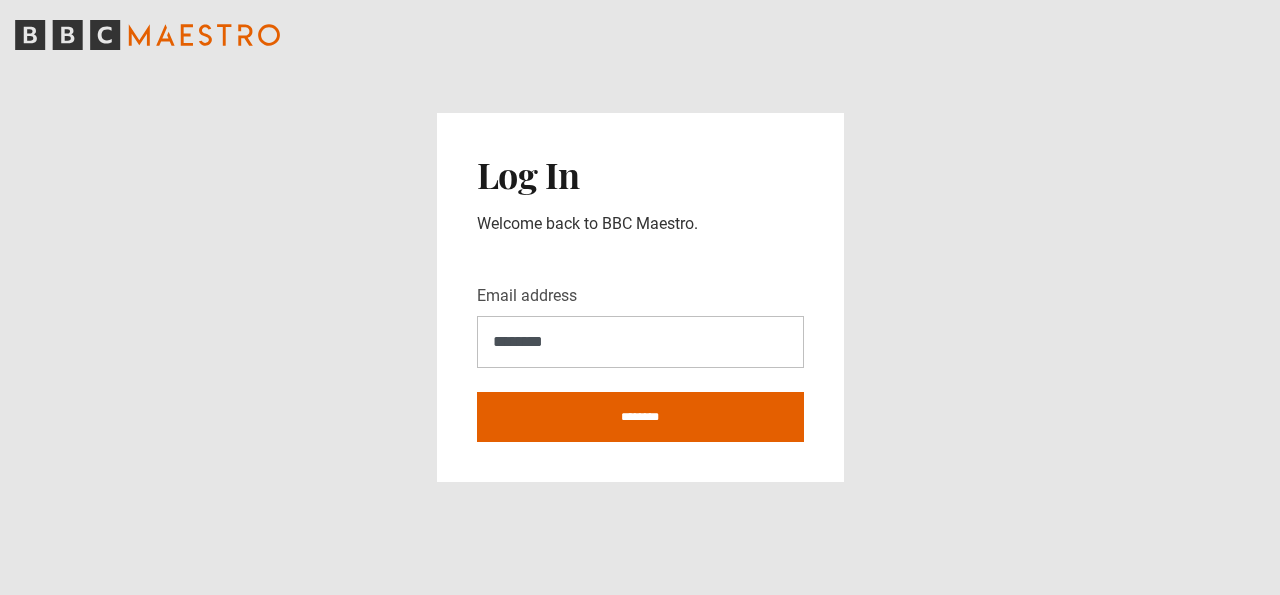 scroll, scrollTop: 0, scrollLeft: 0, axis: both 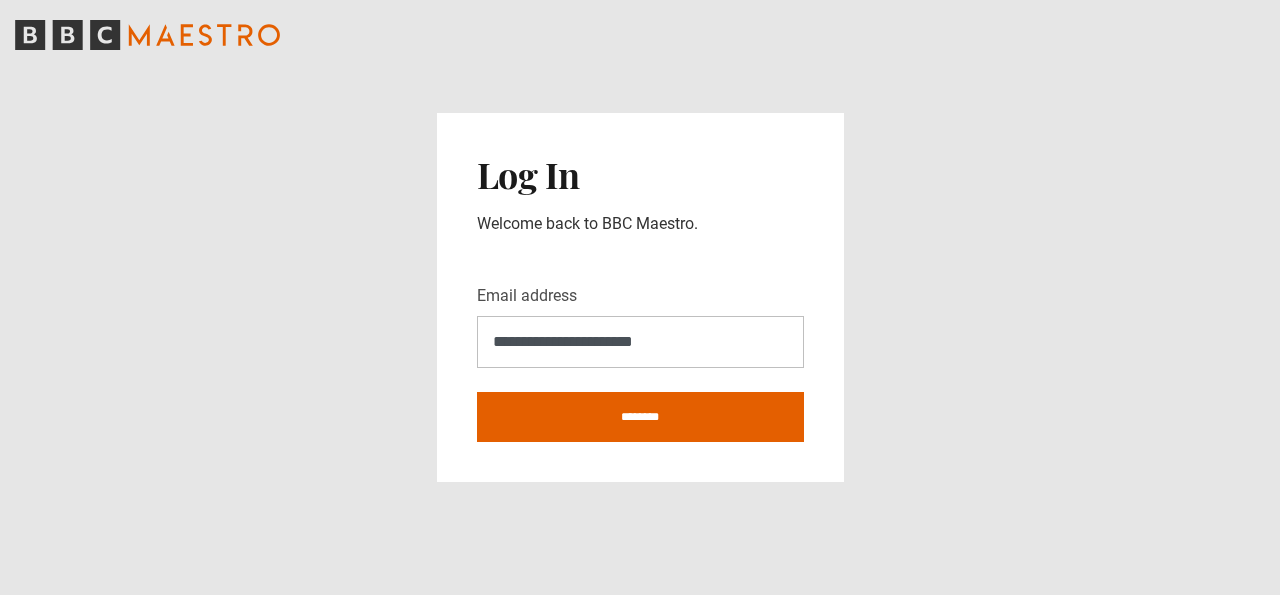 type on "**********" 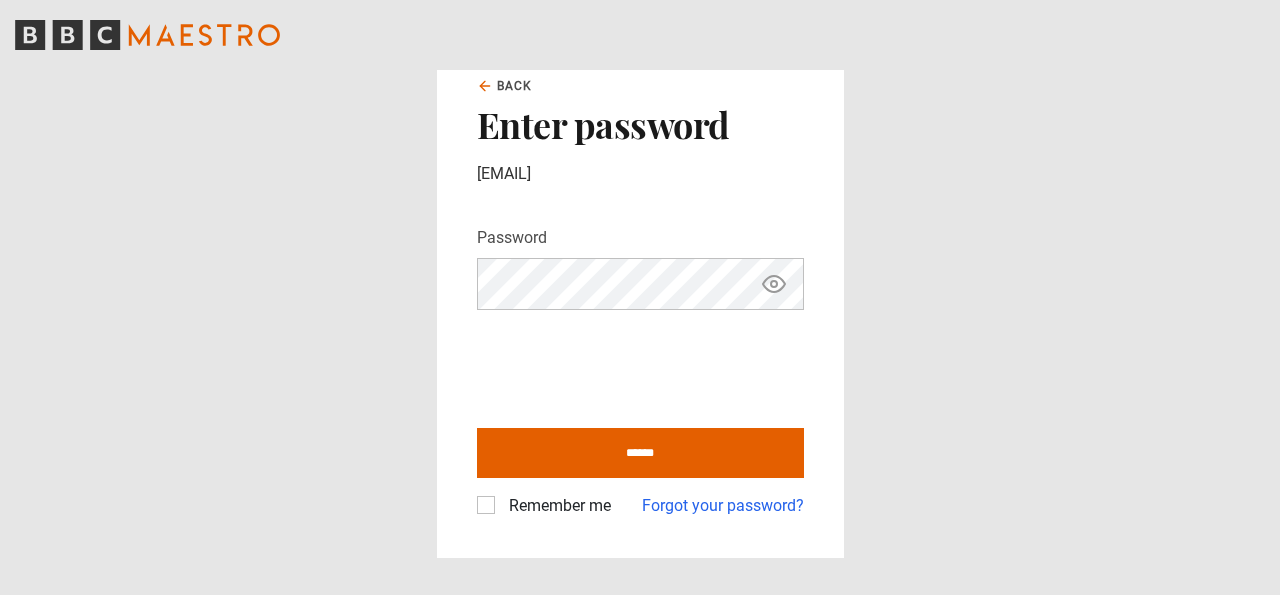click on "Remember me" at bounding box center (556, 506) 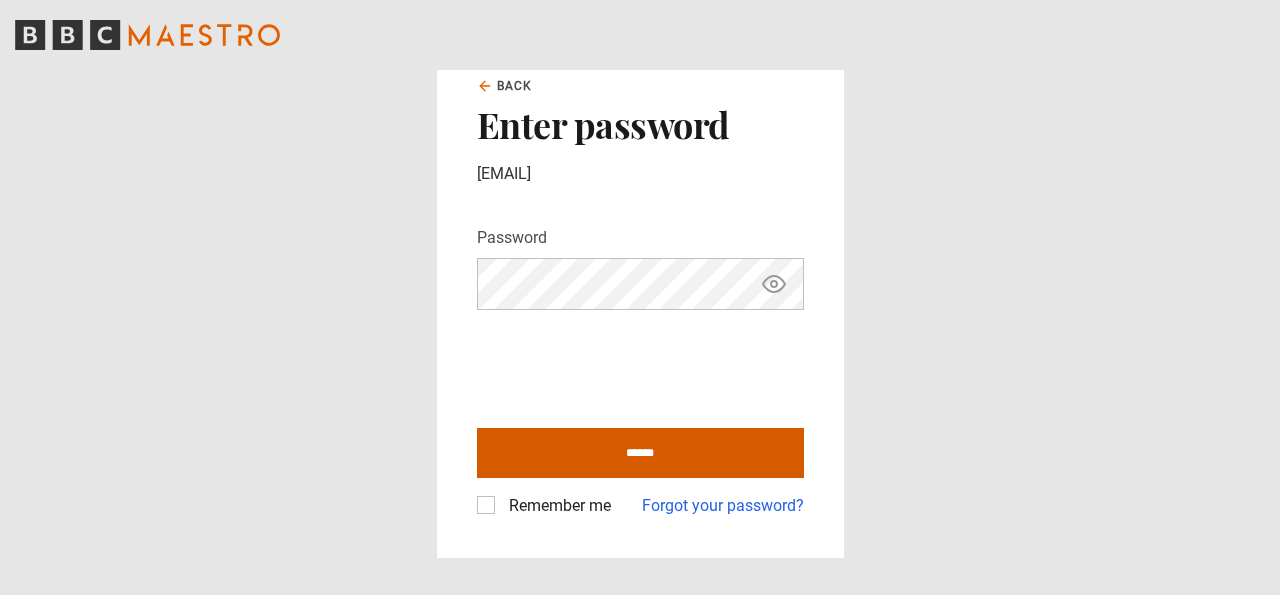 click on "******" at bounding box center [640, 453] 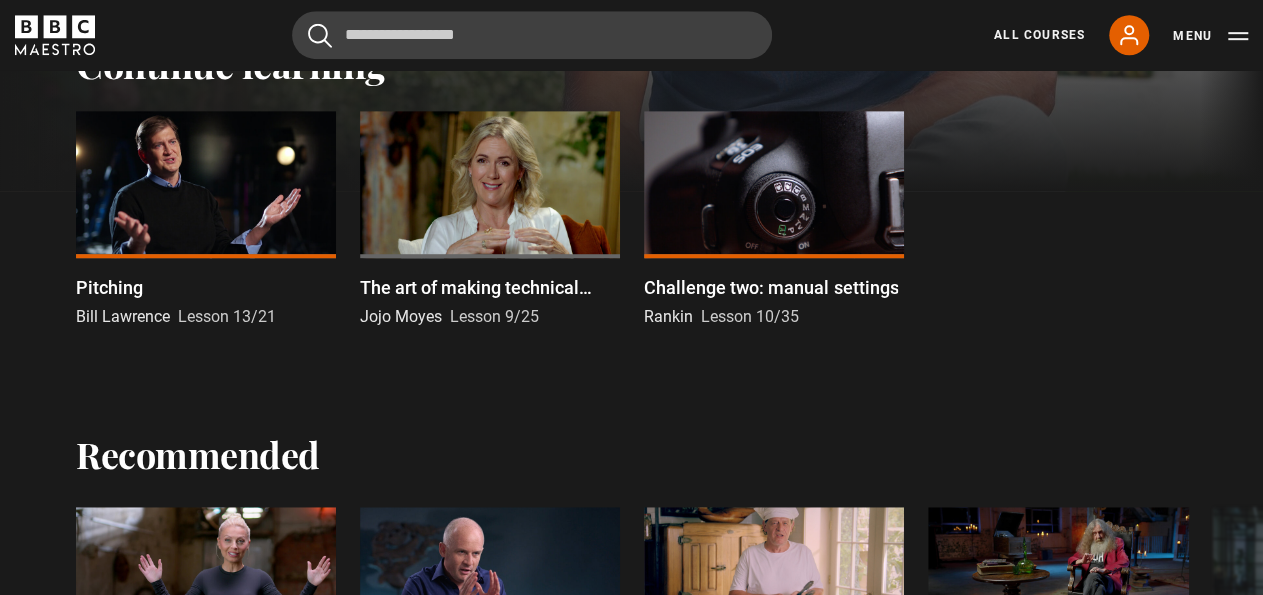 scroll, scrollTop: 589, scrollLeft: 0, axis: vertical 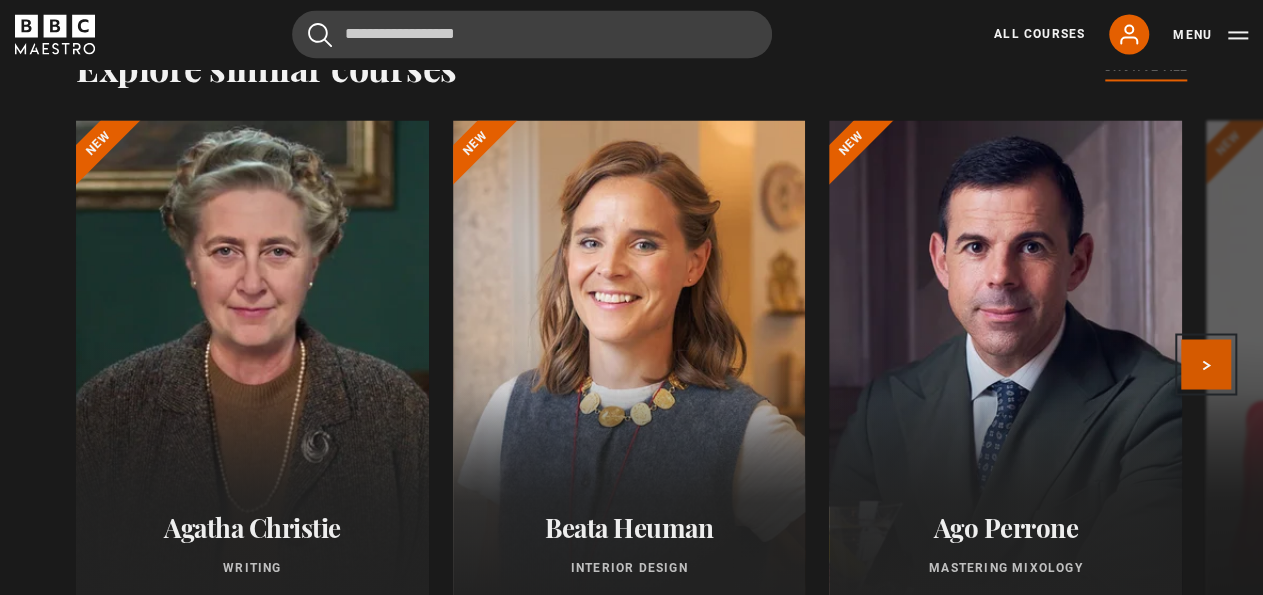click on "Next" at bounding box center (1206, 365) 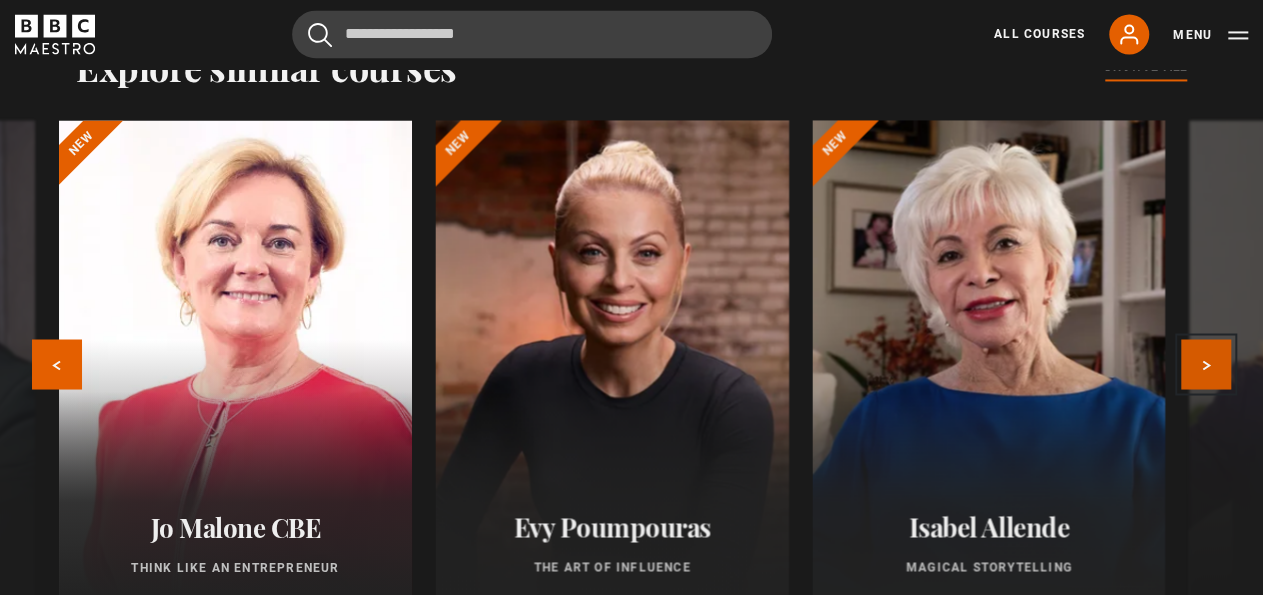 click on "Next" at bounding box center (1206, 365) 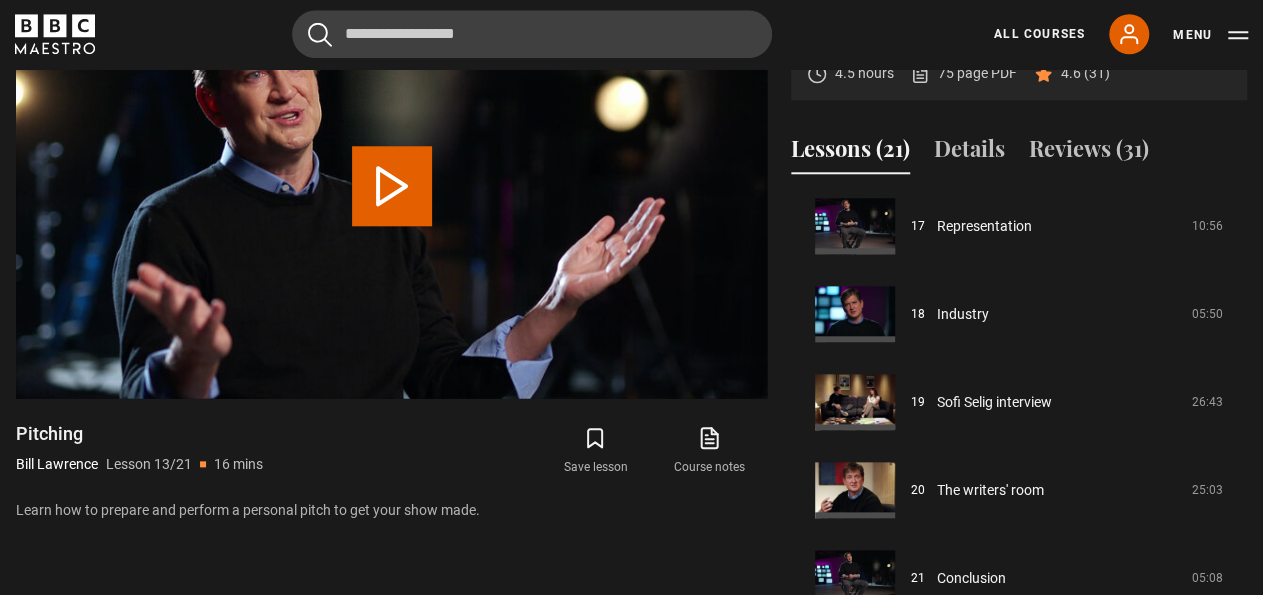 scroll, scrollTop: 910, scrollLeft: 0, axis: vertical 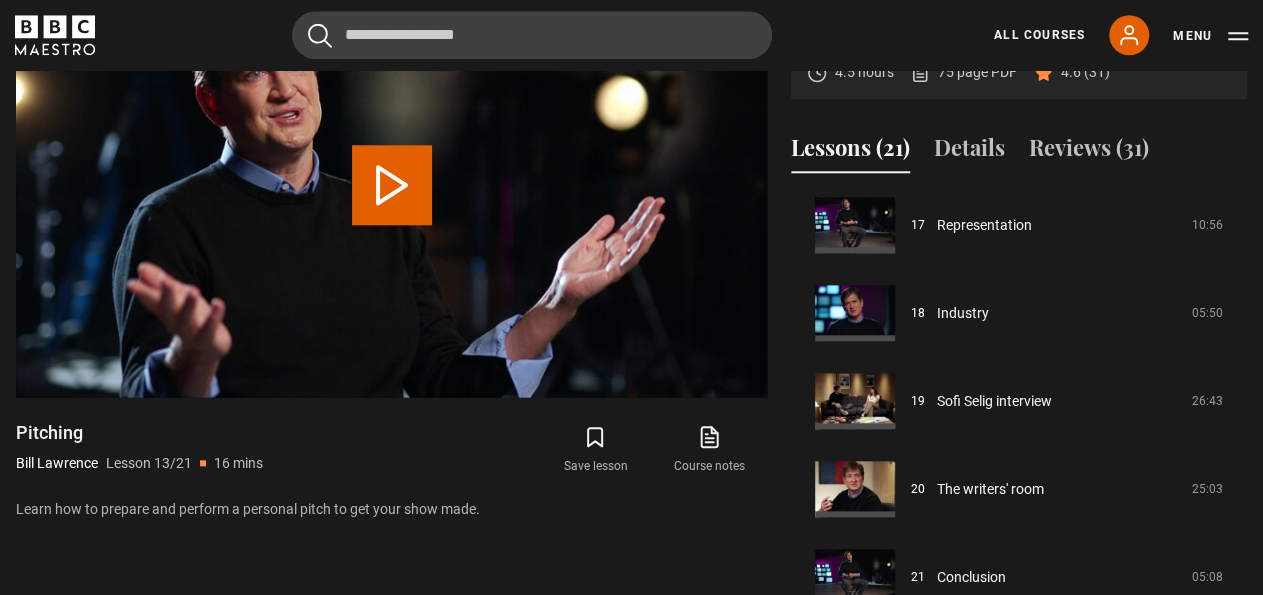 click on "Video Player is loading. Play Lesson Pitching 10s Skip Back 10 seconds 10s Skip Forward 10 seconds Loaded :  0.51% 00:00 Play Mute Current Time  0:00 - Duration  16:25
Bill Lawrence
Lesson 13
Pitching
1x Playback Rate 2x 1.5x 1x , selected 0.5x auto Quality 360p 720p 1080p 2160p Auto , selected Captions captions off , selected English  Captions This is a modal window.
Lesson Completed
Up next
Actors
Cancel
Do you want to save this lesson?
Save lesson" at bounding box center [391, 297] 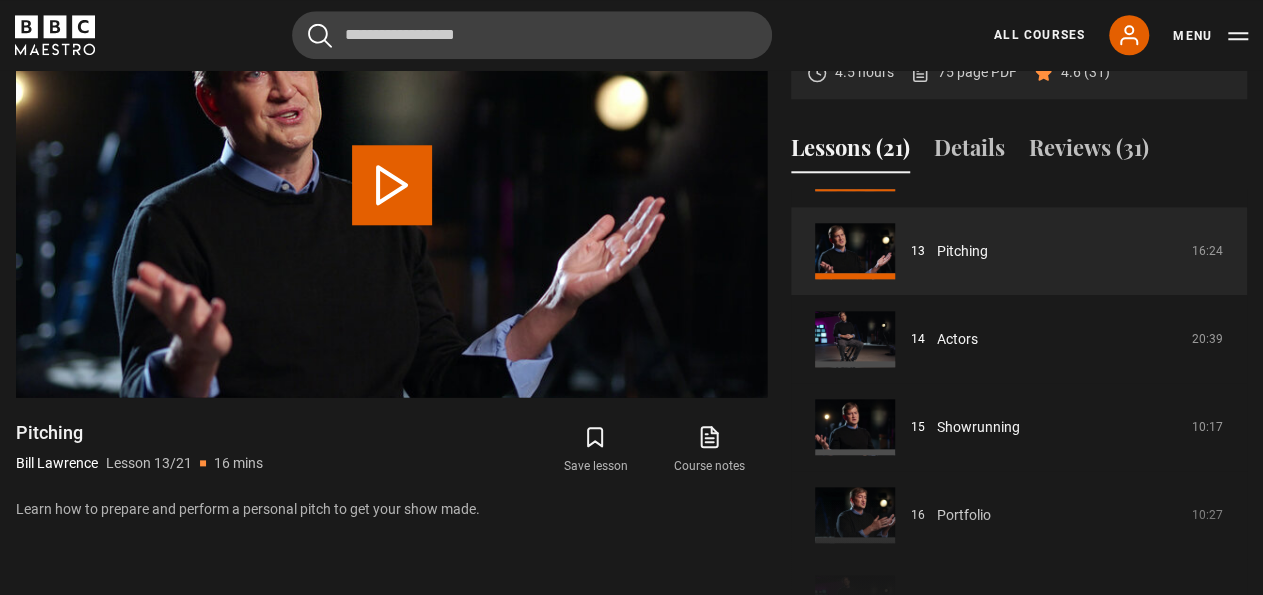 scroll, scrollTop: 1125, scrollLeft: 0, axis: vertical 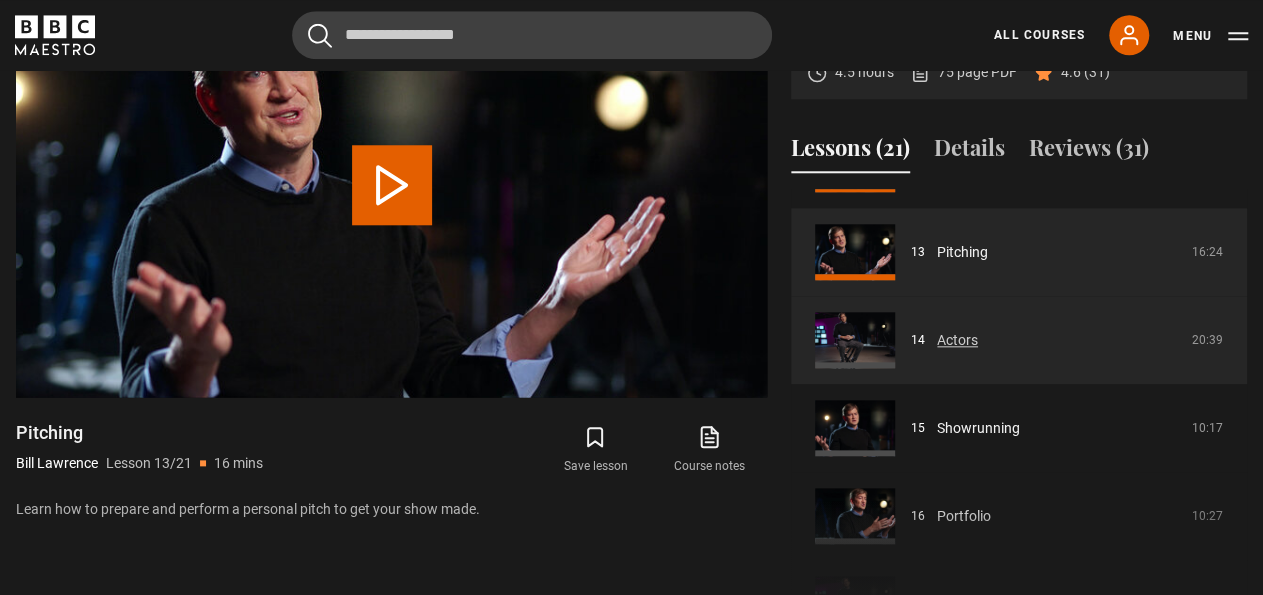 click on "Actors" at bounding box center (957, 340) 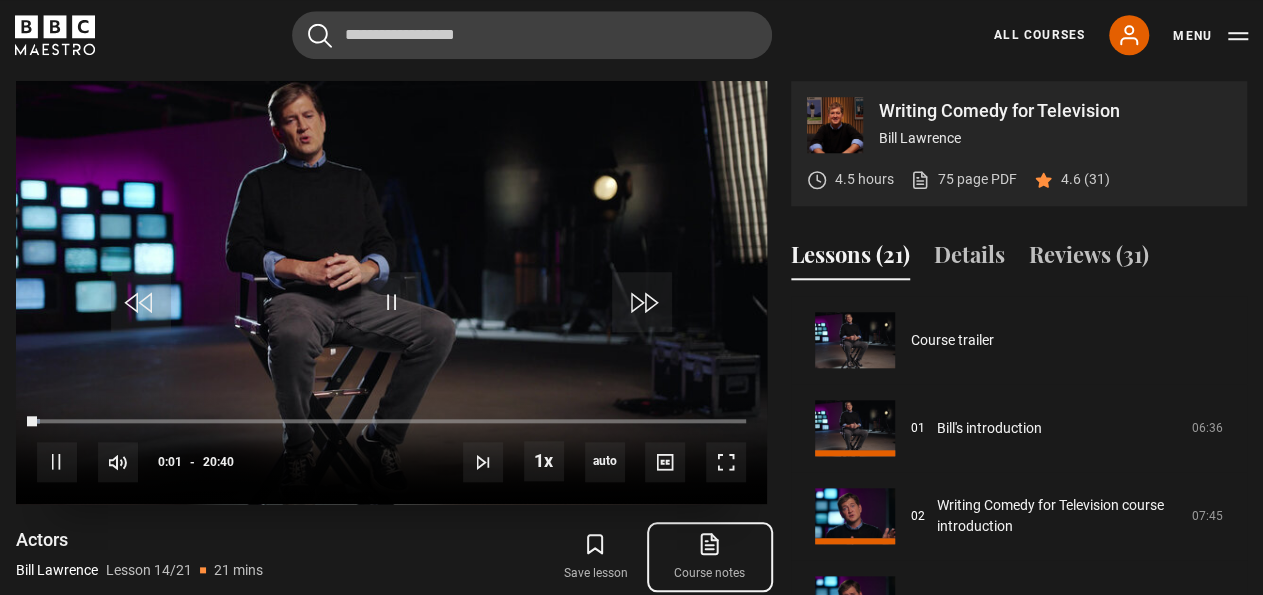 scroll, scrollTop: 804, scrollLeft: 0, axis: vertical 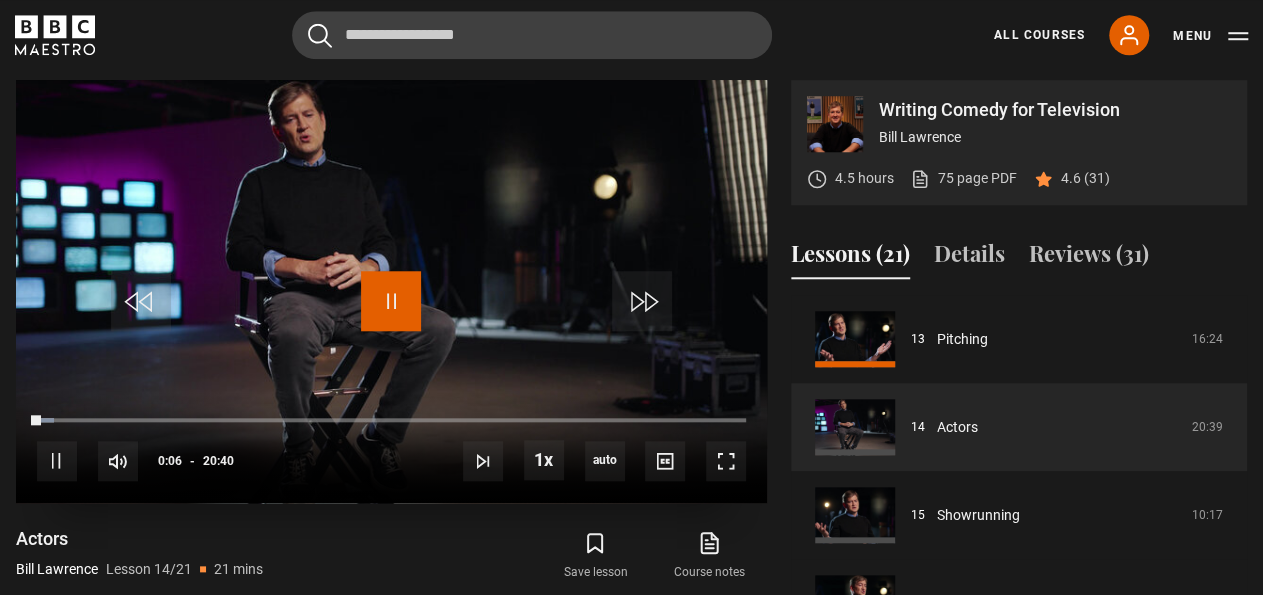 click at bounding box center (391, 301) 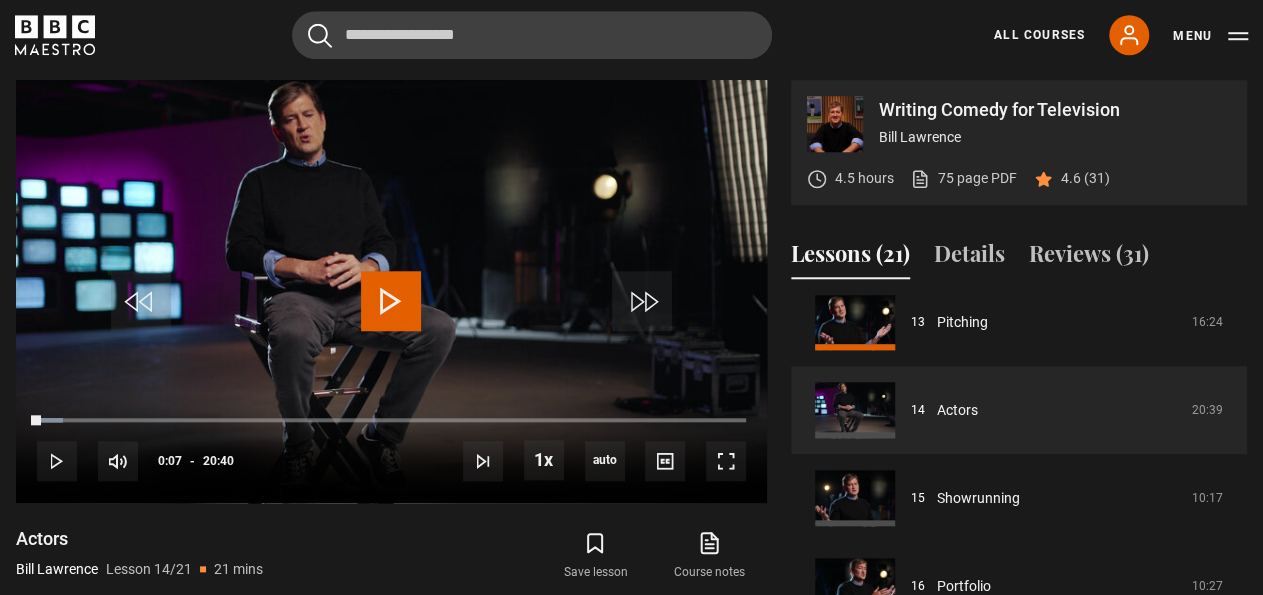 scroll, scrollTop: 1127, scrollLeft: 0, axis: vertical 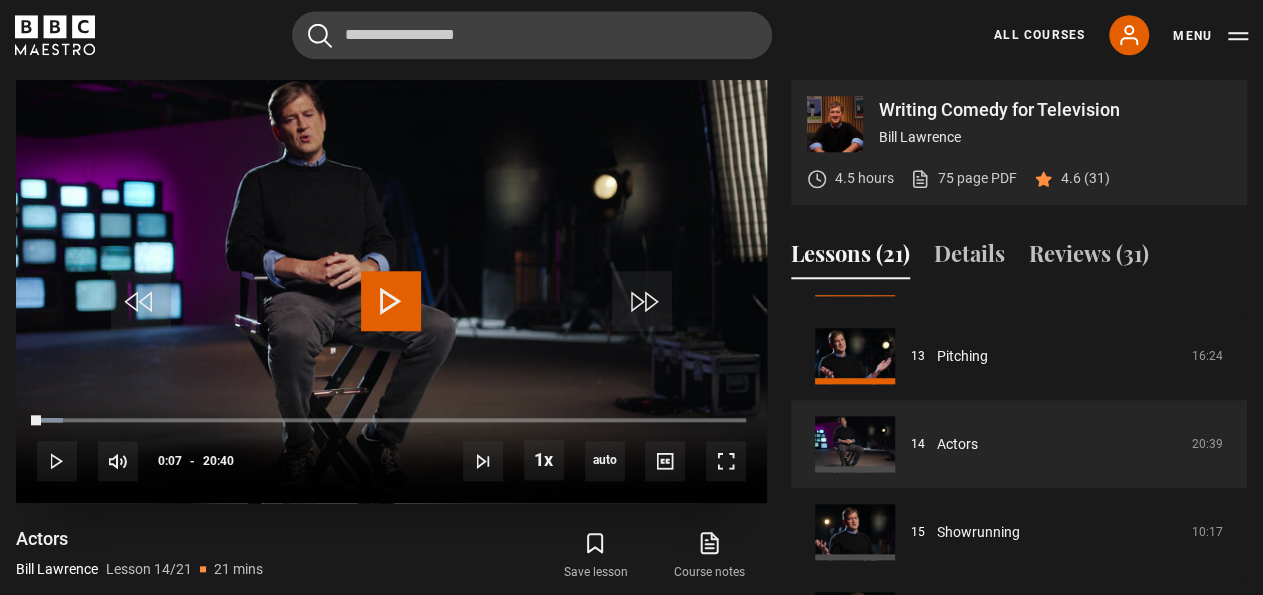 click at bounding box center [391, 301] 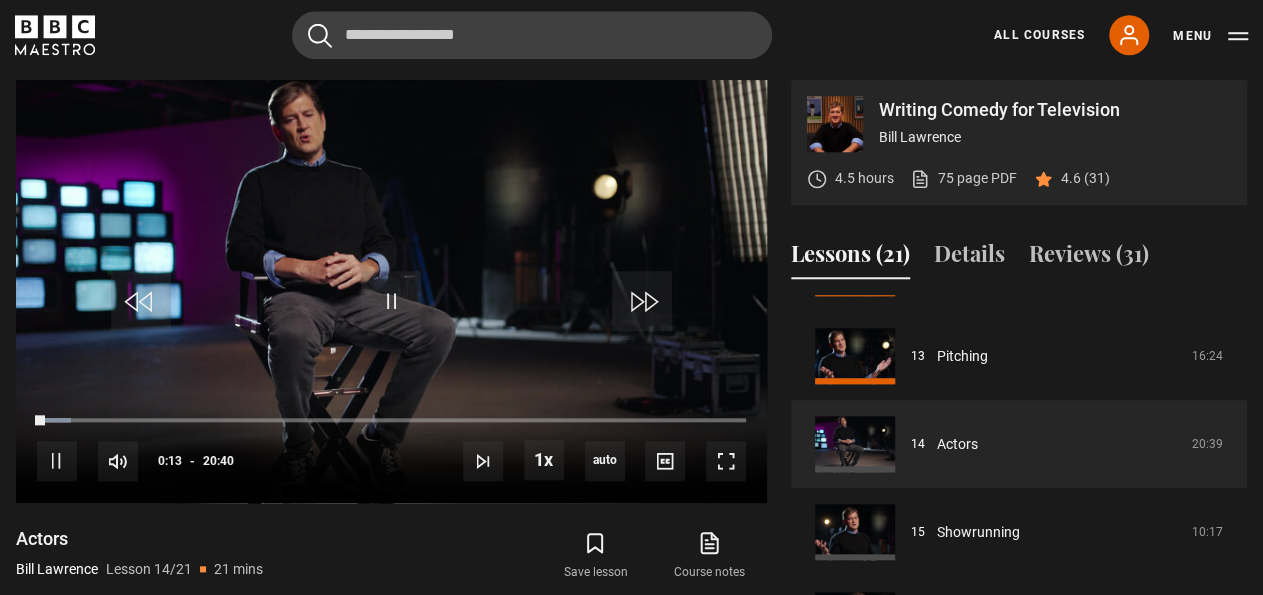 click on "Save lesson
Course notes
opens in new tab" at bounding box center [589, 556] 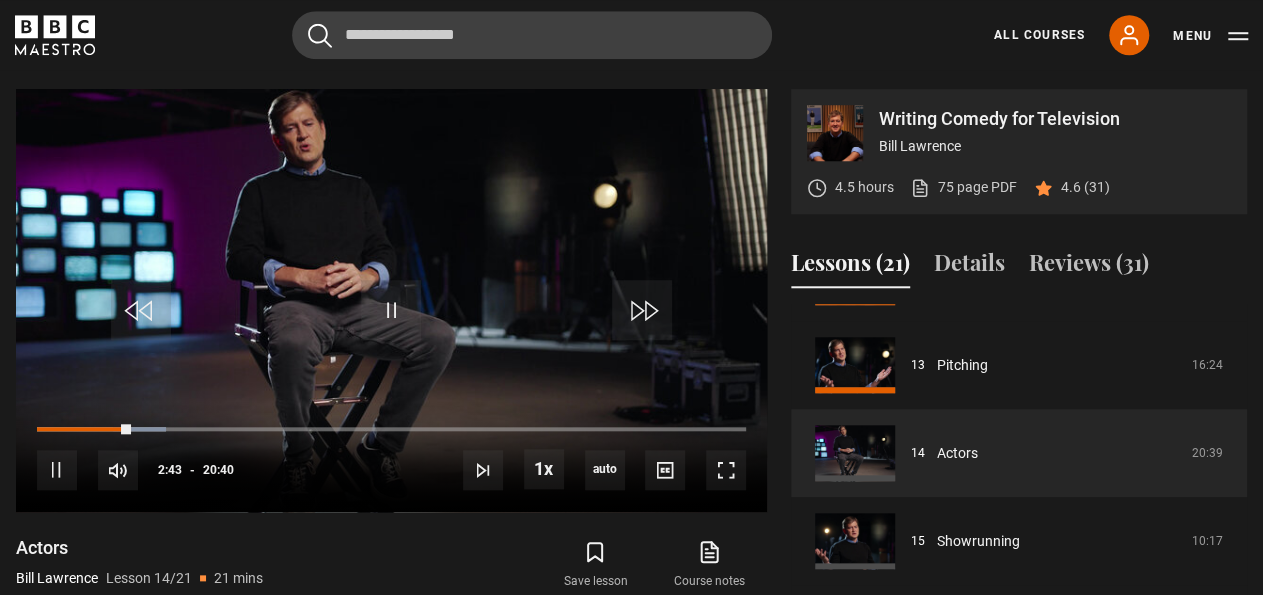 scroll, scrollTop: 792, scrollLeft: 0, axis: vertical 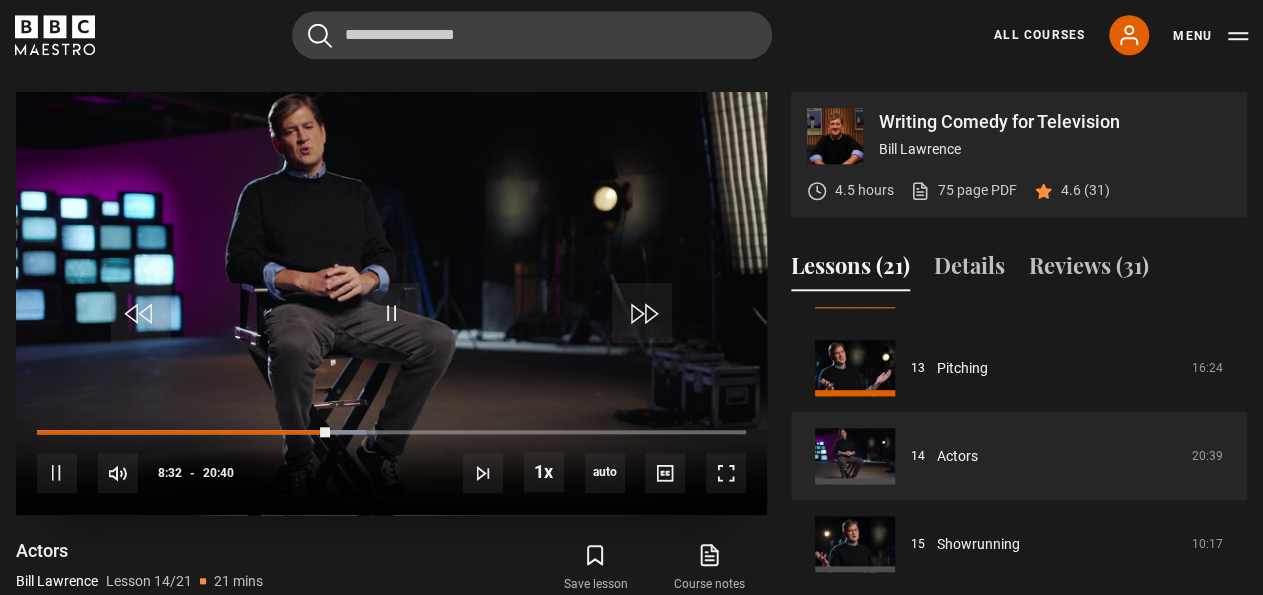 click at bounding box center (391, 303) 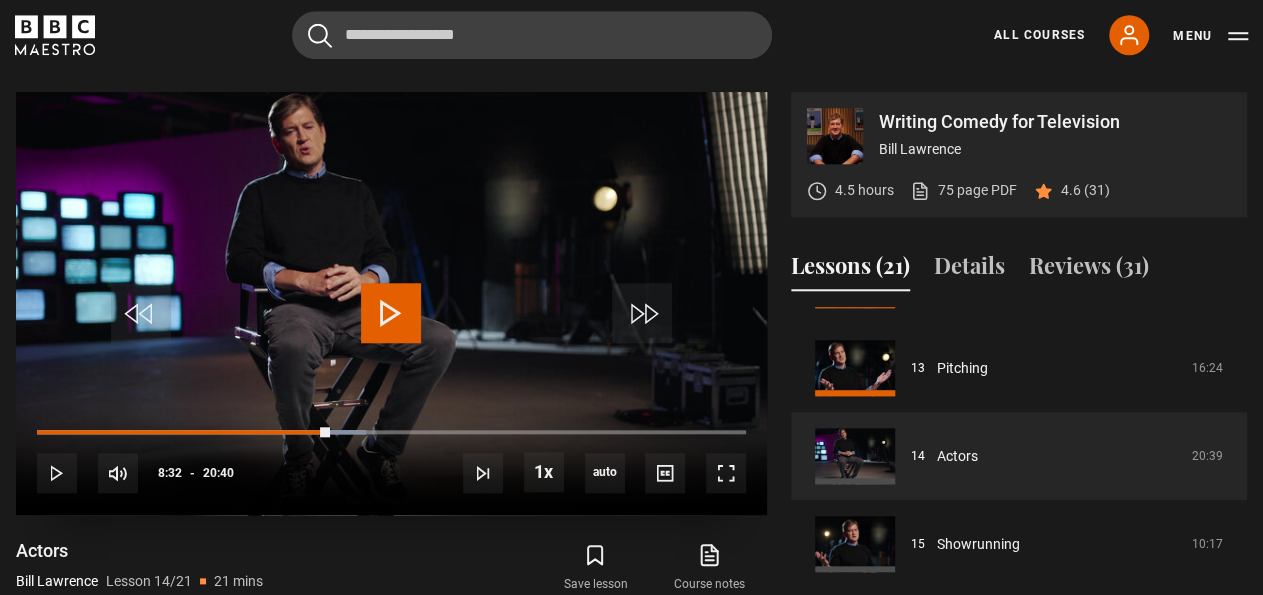 click at bounding box center (391, 303) 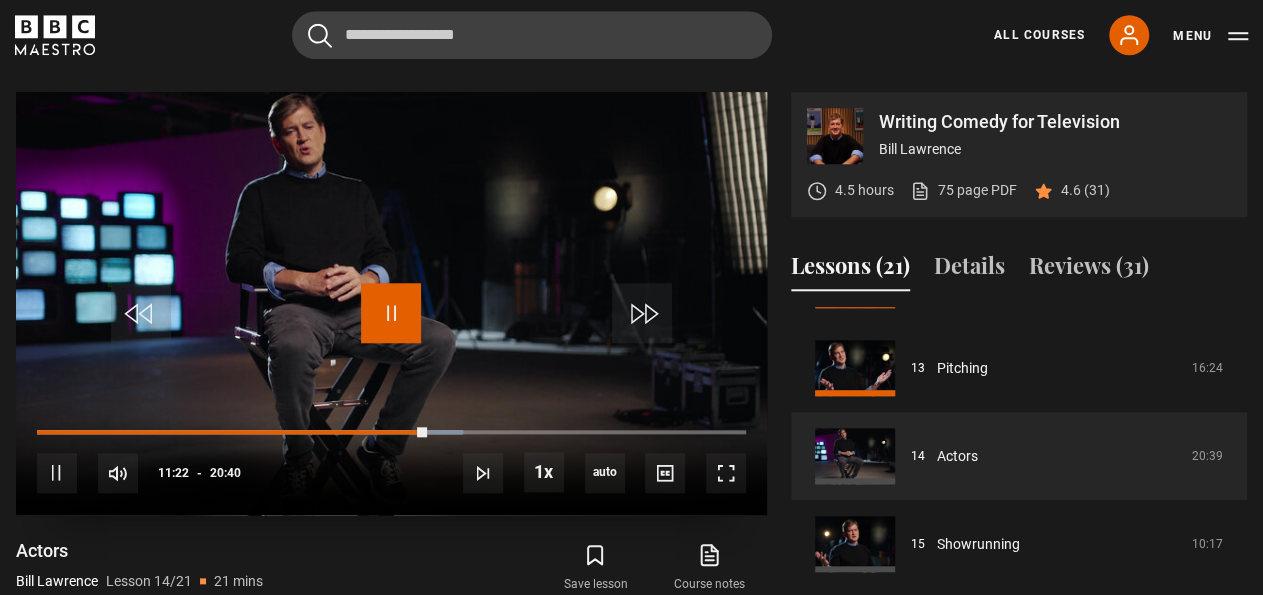 click at bounding box center [391, 313] 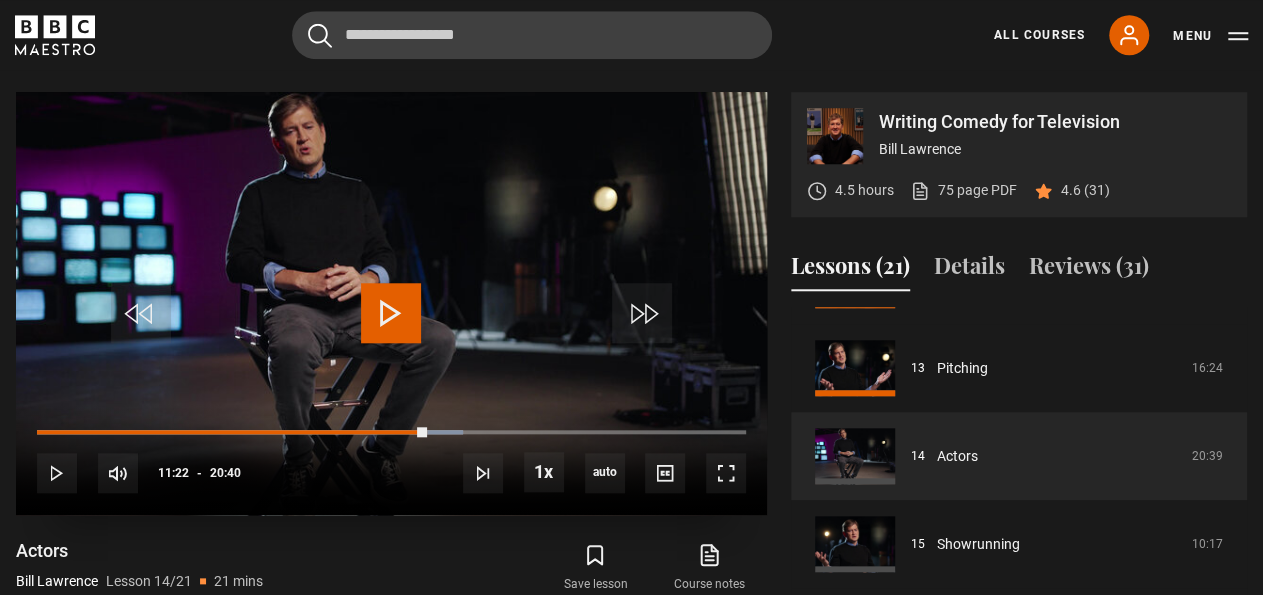 click at bounding box center (391, 313) 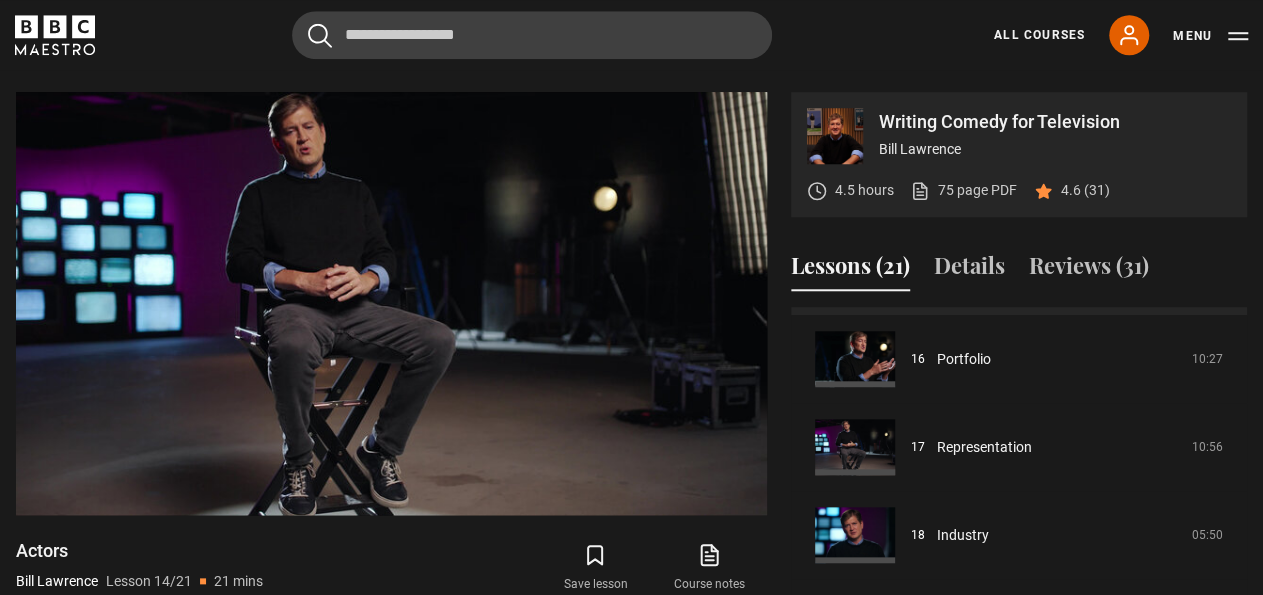 scroll, scrollTop: 1404, scrollLeft: 0, axis: vertical 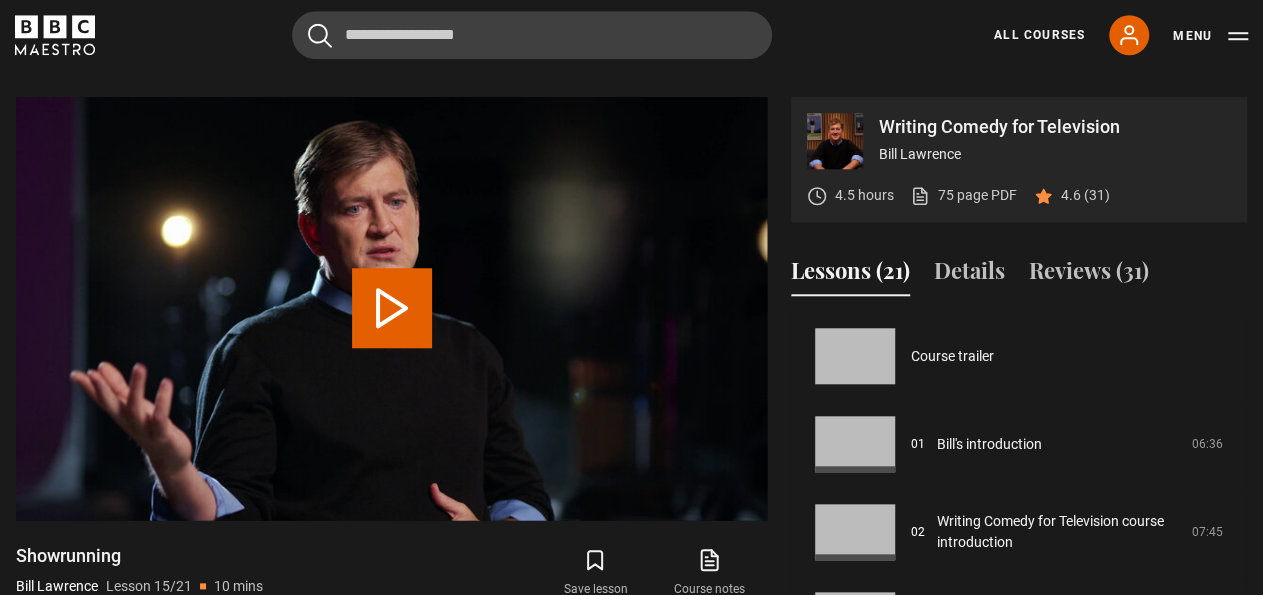 click on "Play Lesson Showrunning" at bounding box center (392, 308) 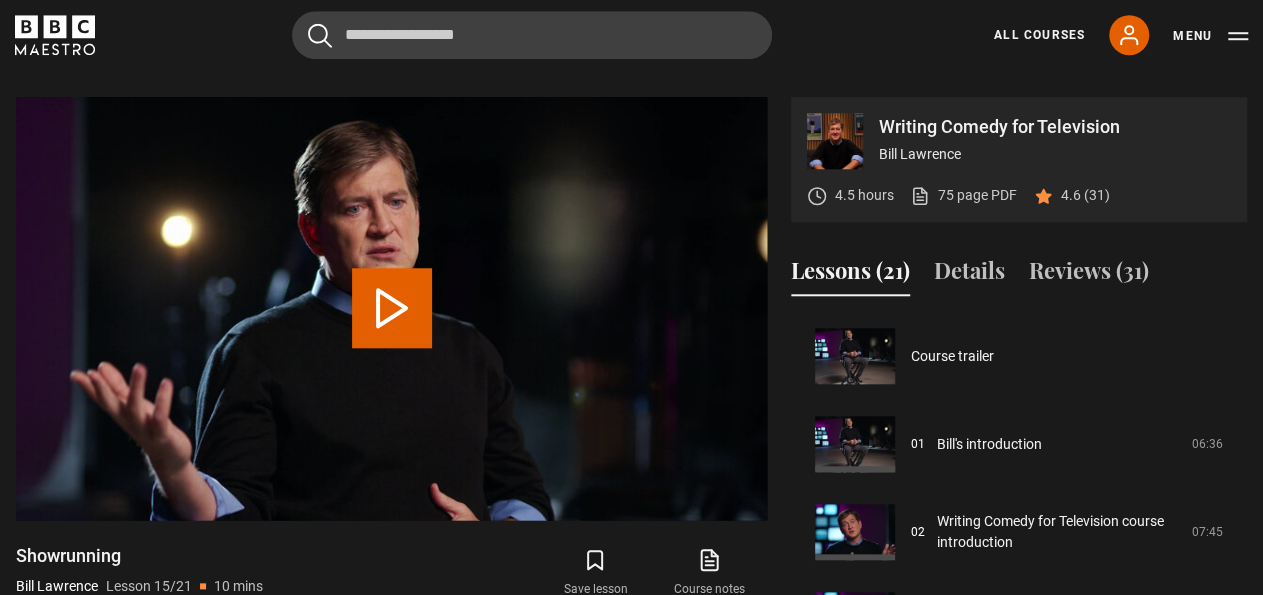 scroll, scrollTop: 803, scrollLeft: 0, axis: vertical 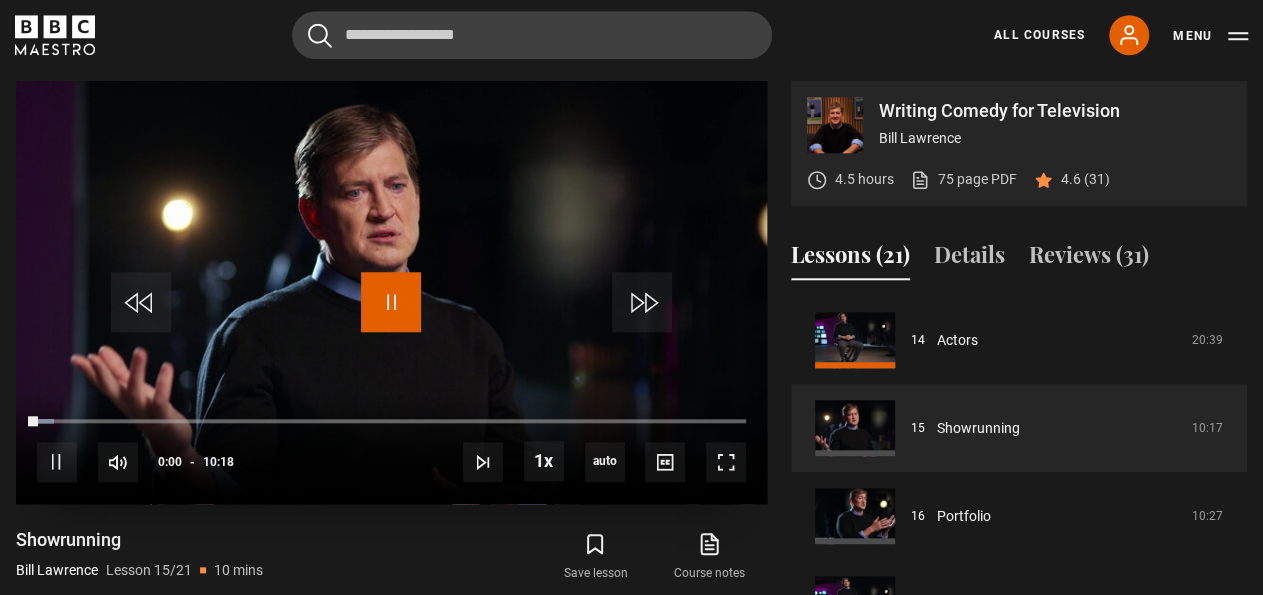 drag, startPoint x: 371, startPoint y: 286, endPoint x: 360, endPoint y: 281, distance: 12.083046 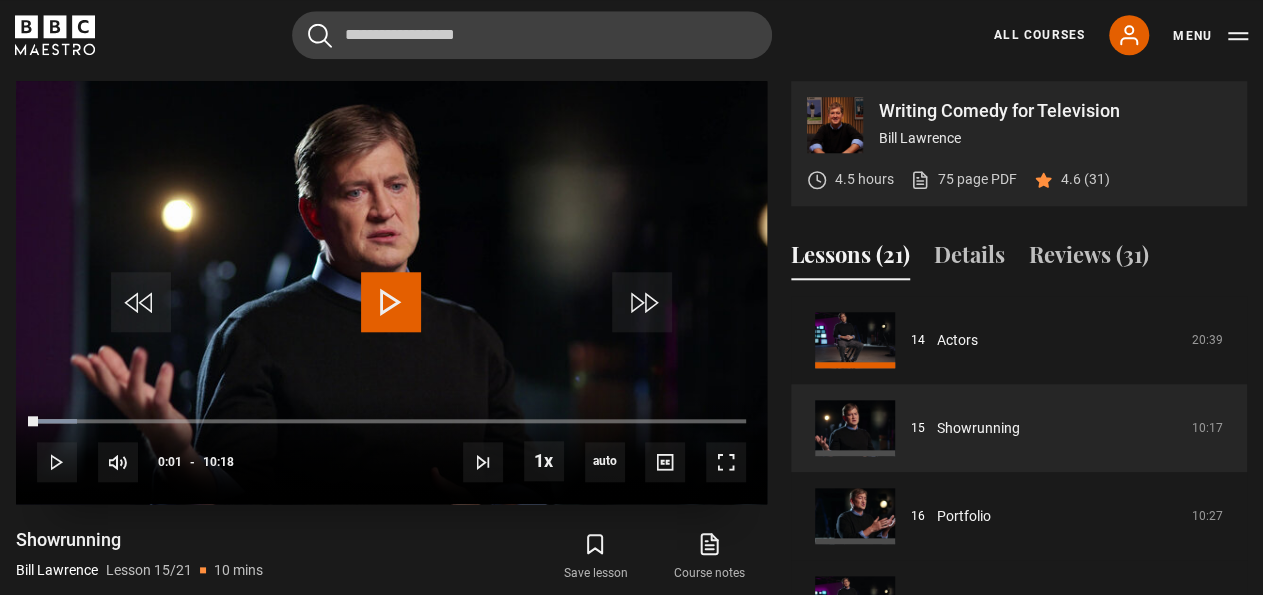 click at bounding box center [391, 292] 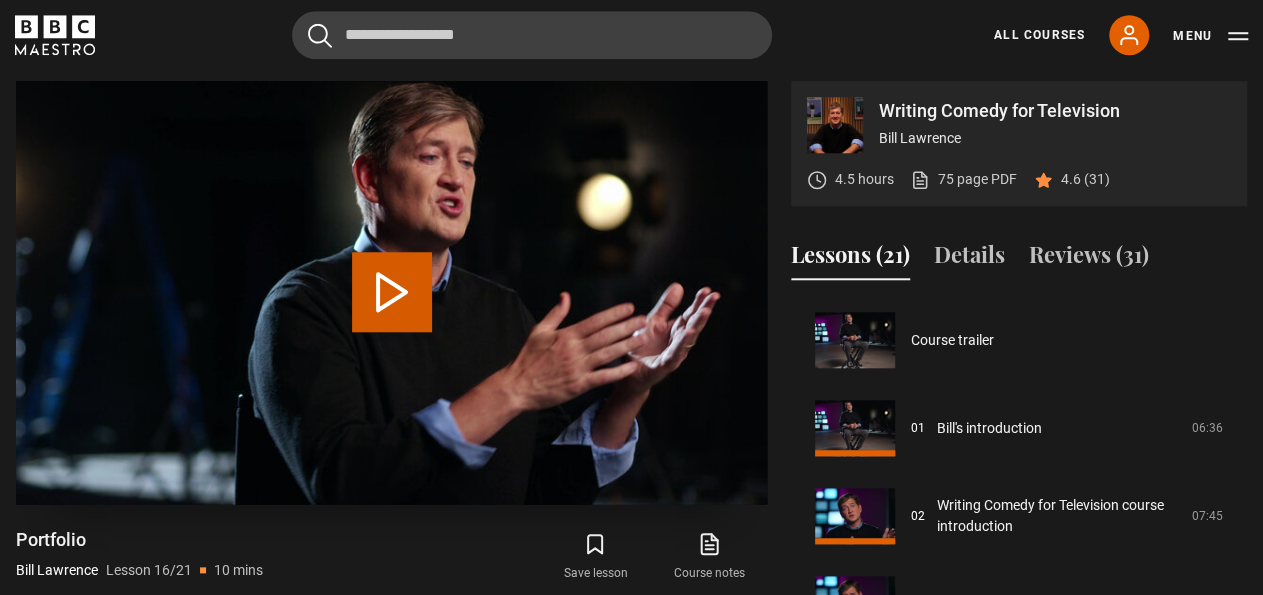 scroll, scrollTop: 1320, scrollLeft: 0, axis: vertical 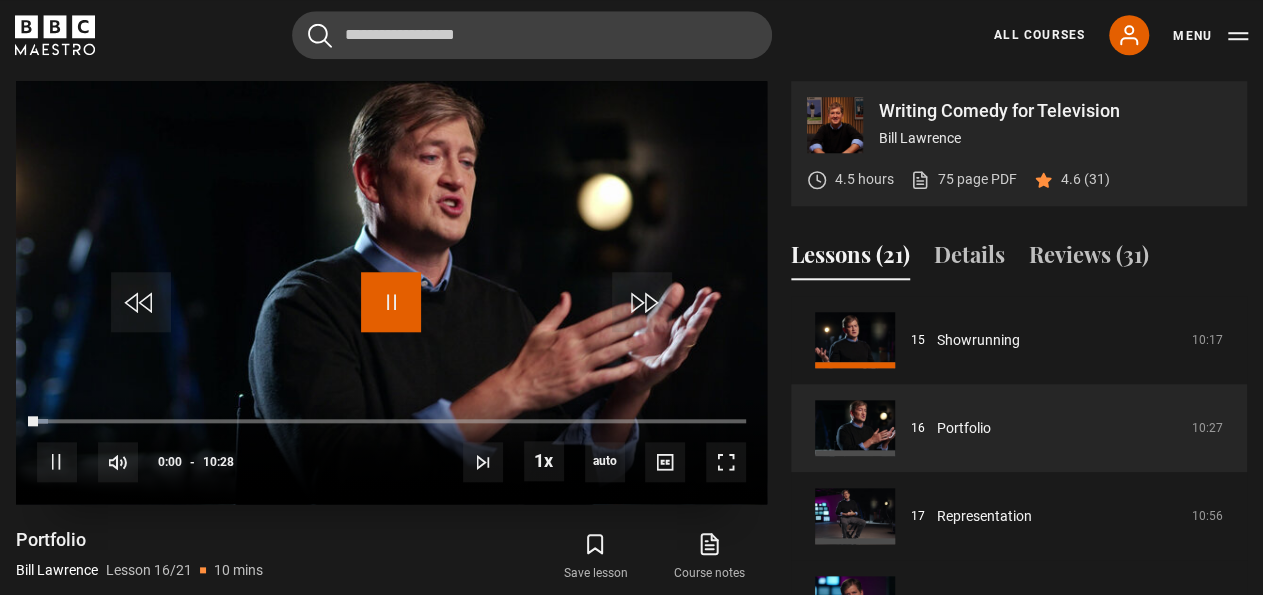 click at bounding box center [391, 302] 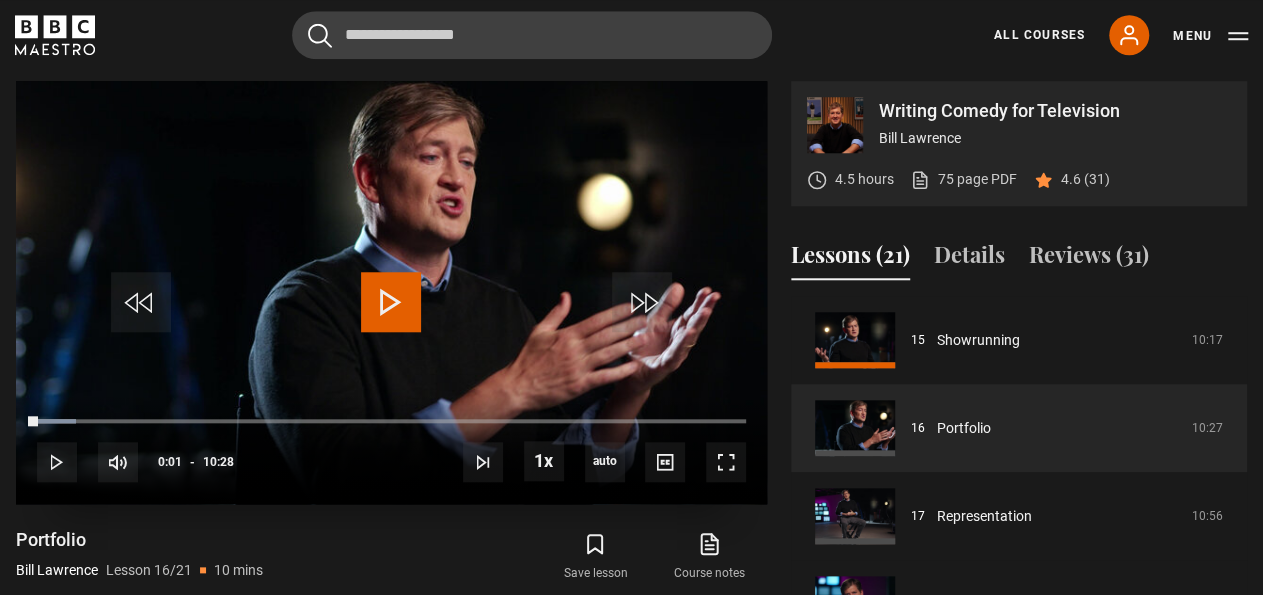 click at bounding box center (391, 302) 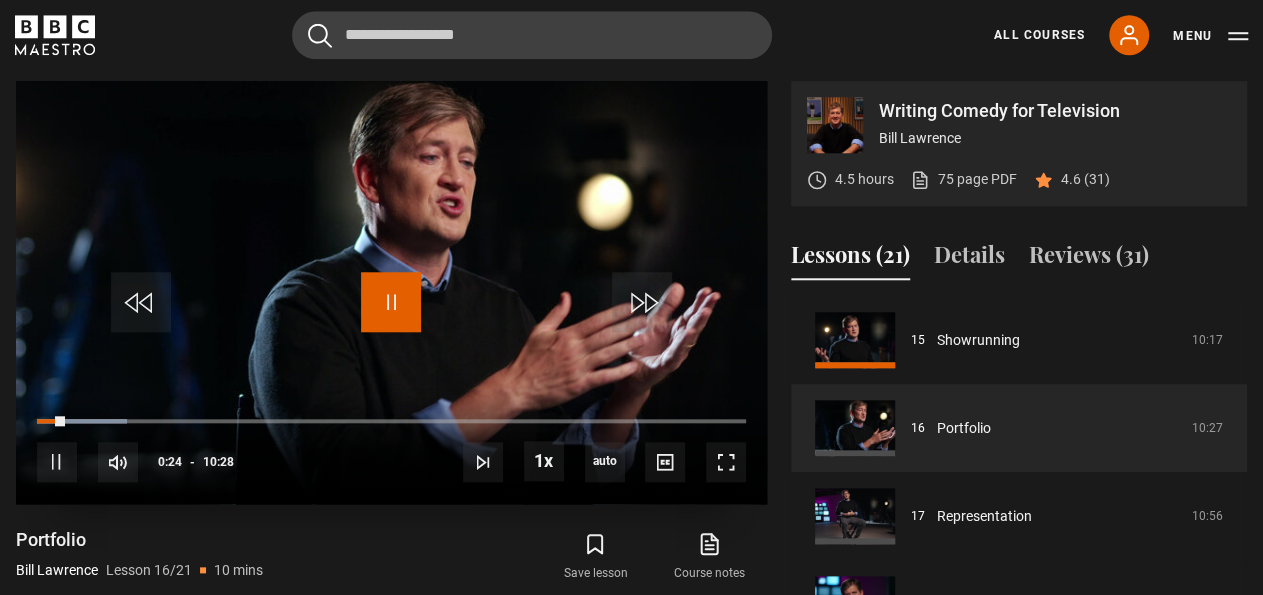 click at bounding box center [391, 302] 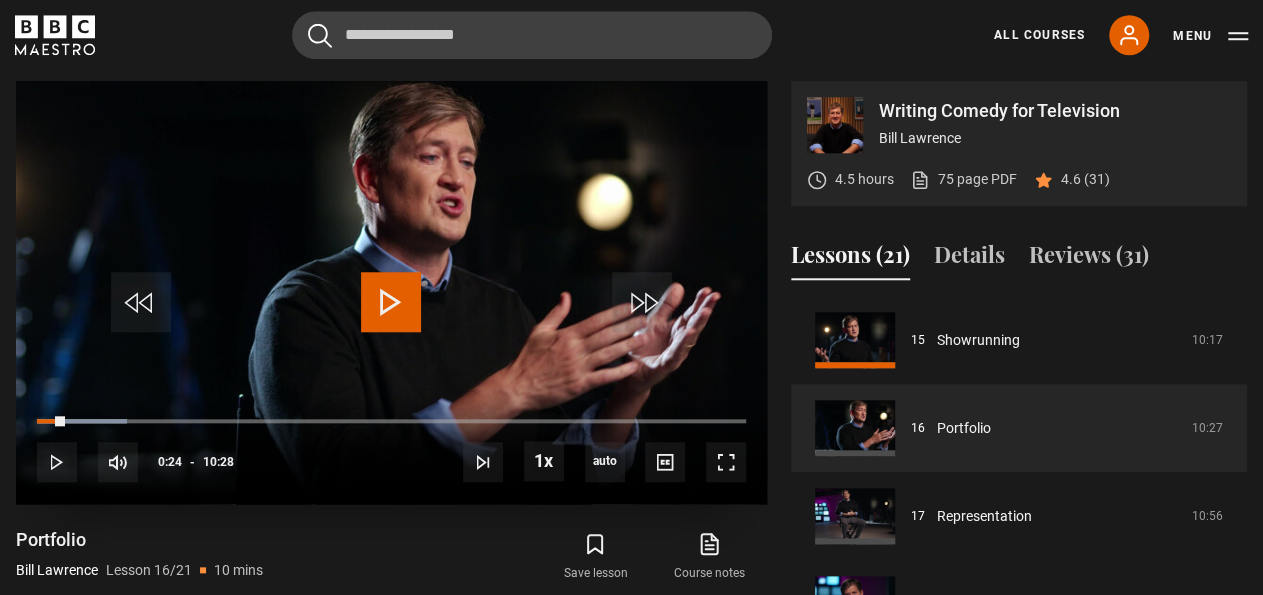 click at bounding box center [391, 302] 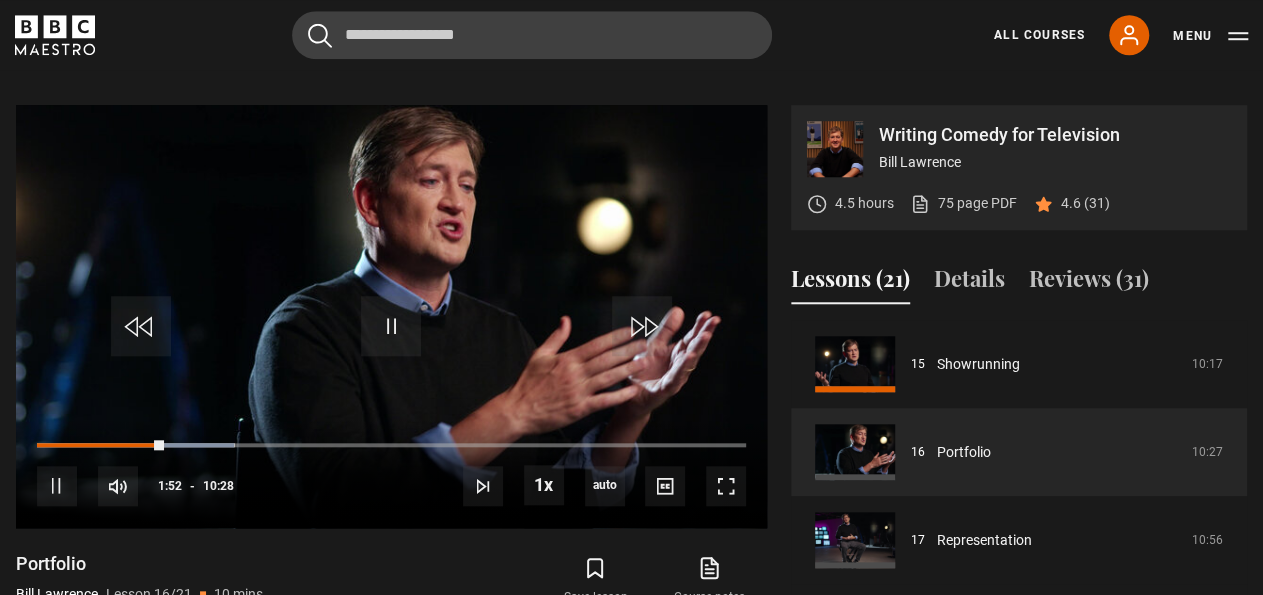 scroll, scrollTop: 776, scrollLeft: 0, axis: vertical 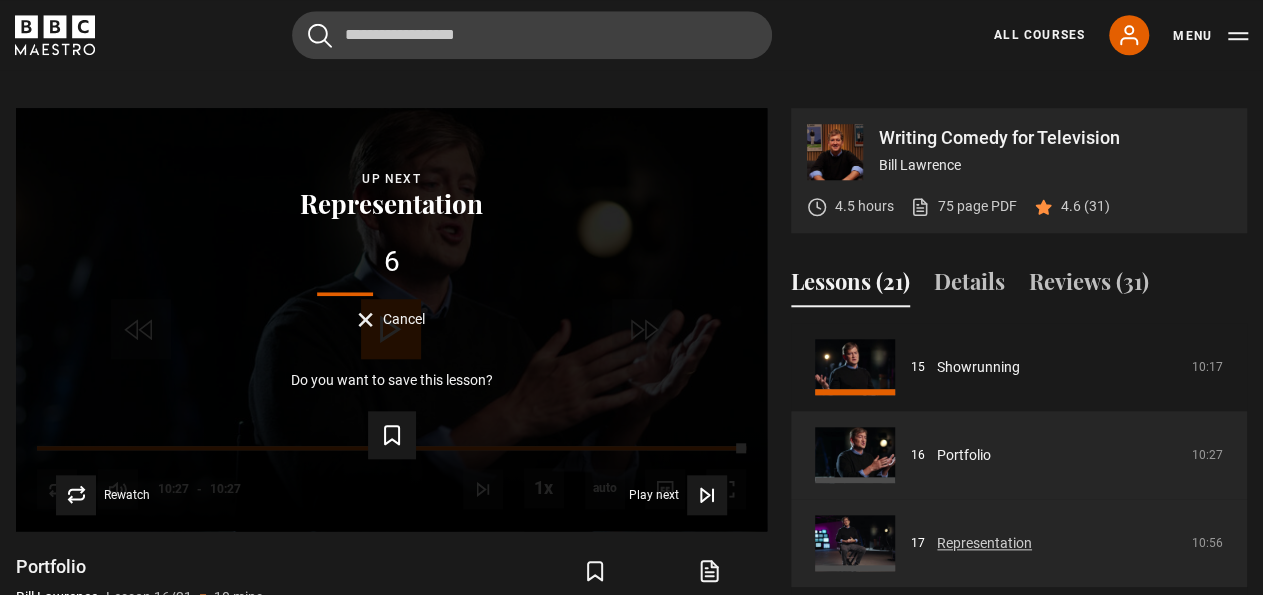 click on "Representation" at bounding box center (984, 543) 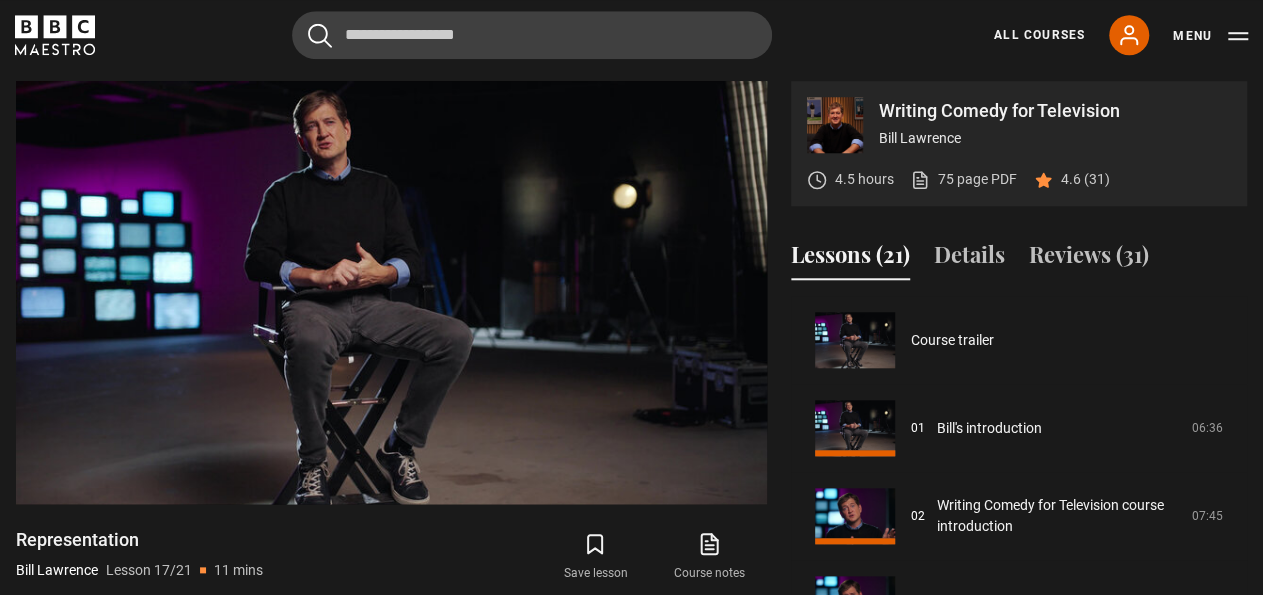scroll, scrollTop: 804, scrollLeft: 0, axis: vertical 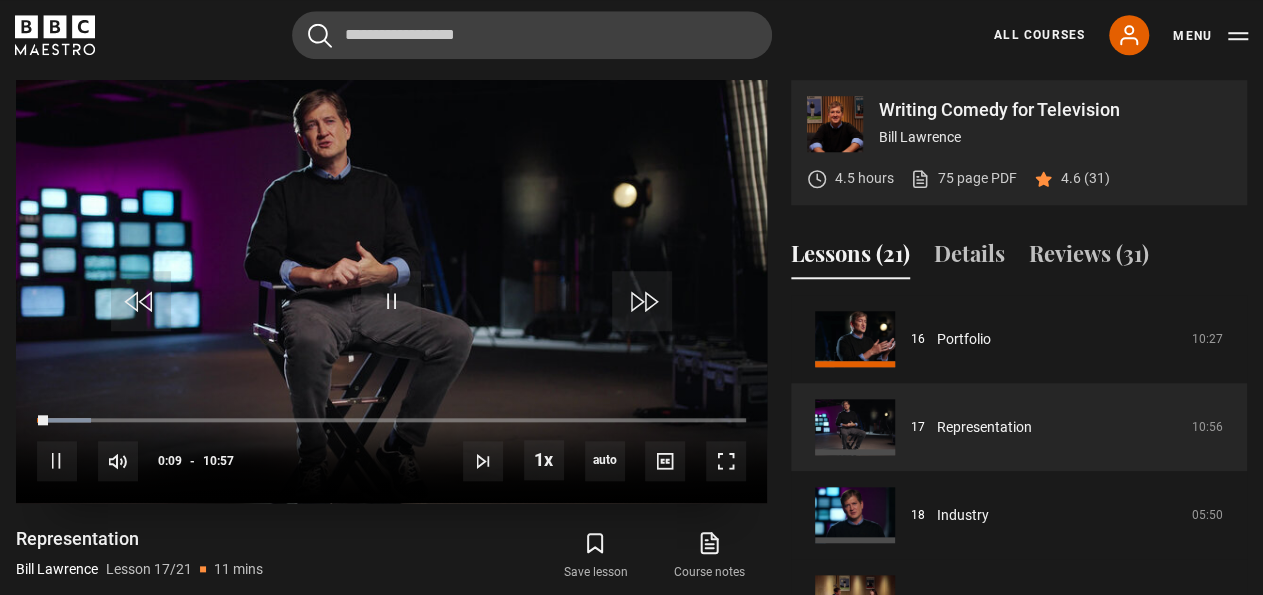 click at bounding box center (391, 291) 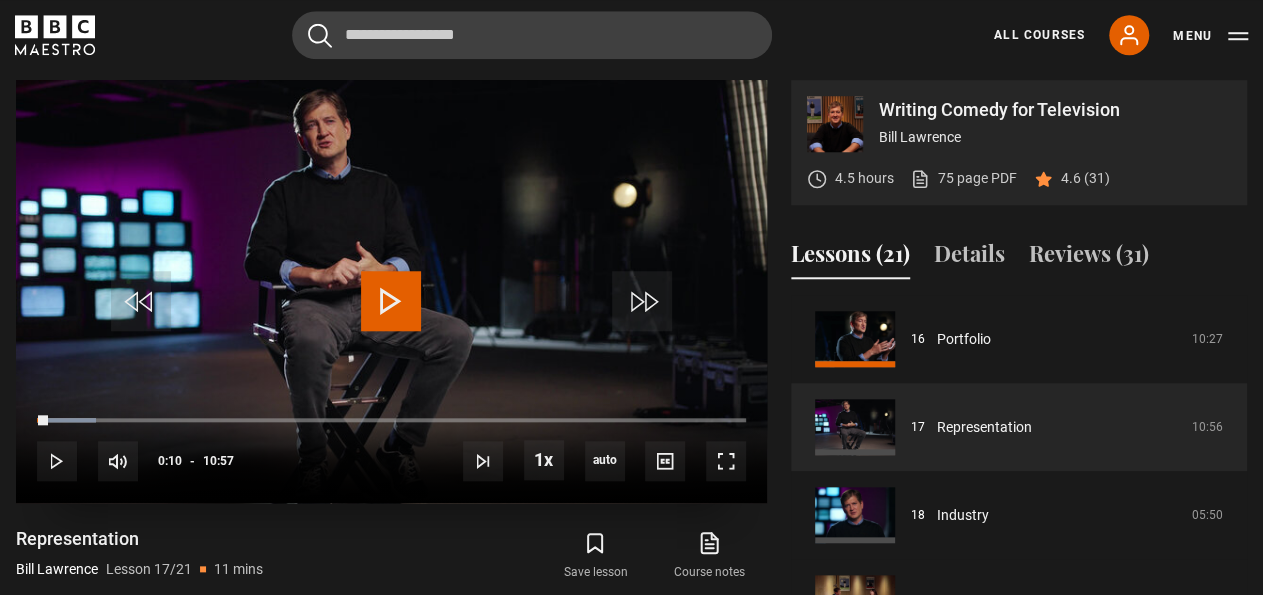 click at bounding box center [391, 291] 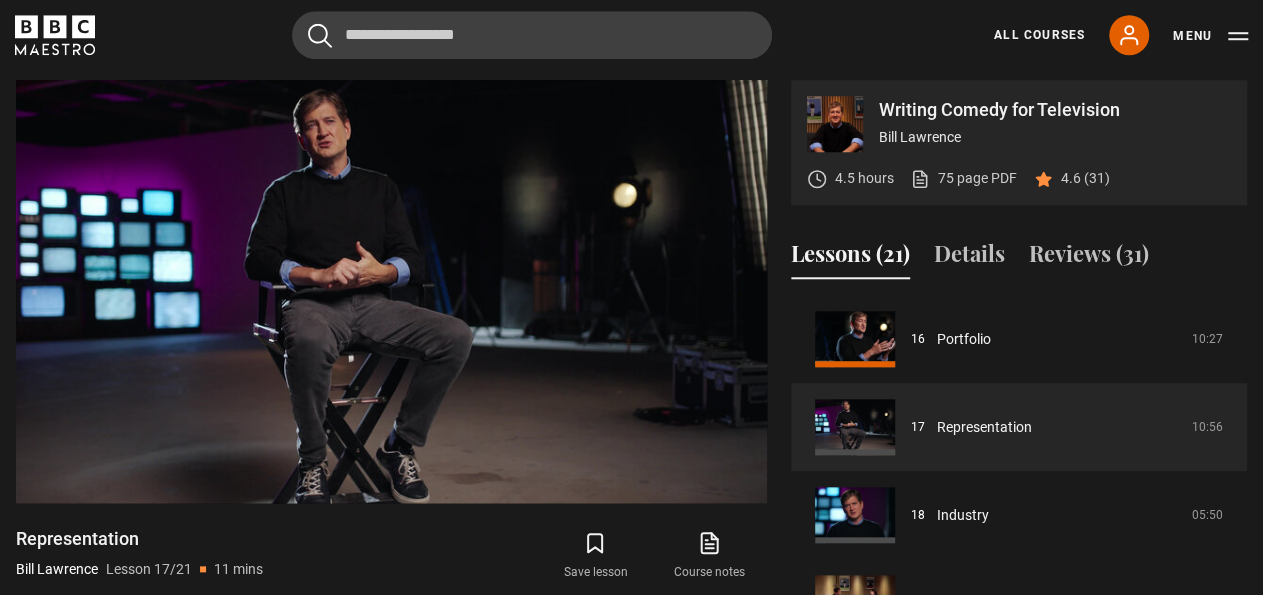 click on "Lessons (21)
Details
Reviews (31)" at bounding box center [1019, 262] 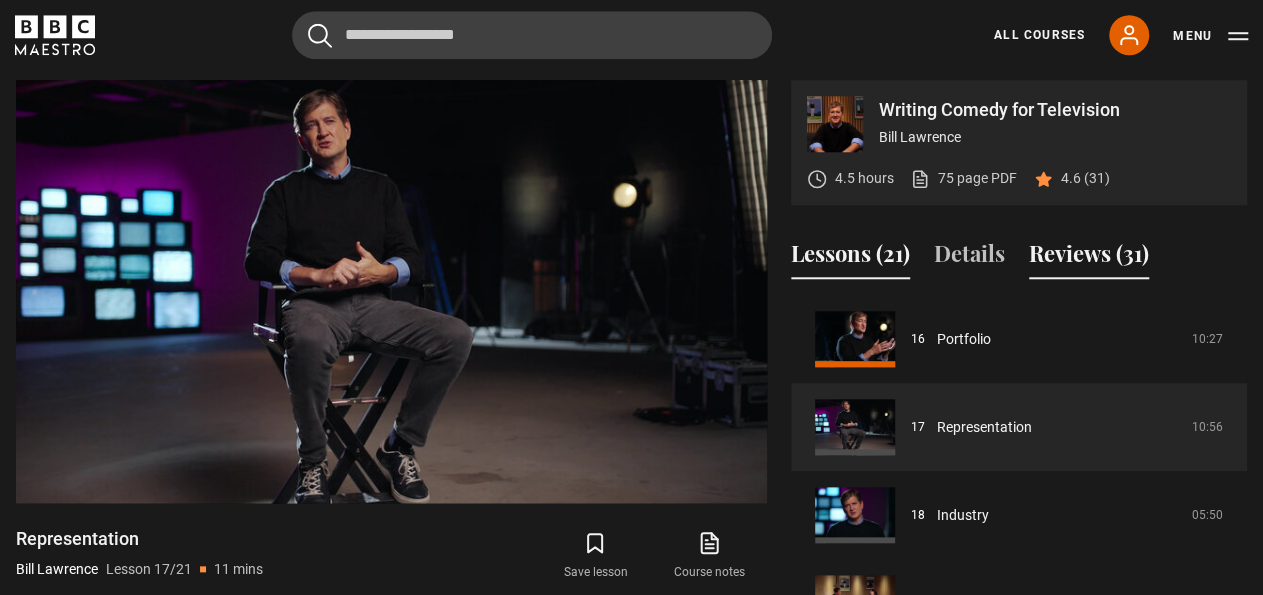 click on "Reviews (31)" at bounding box center (1089, 258) 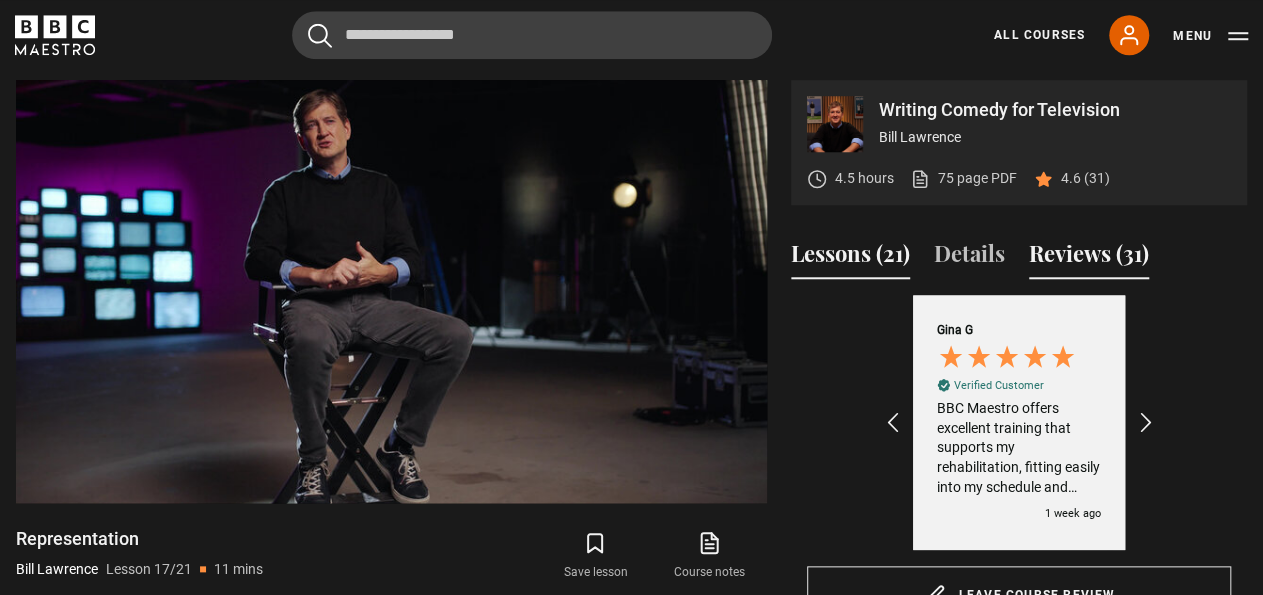 click on "Lessons (21)" at bounding box center [850, 258] 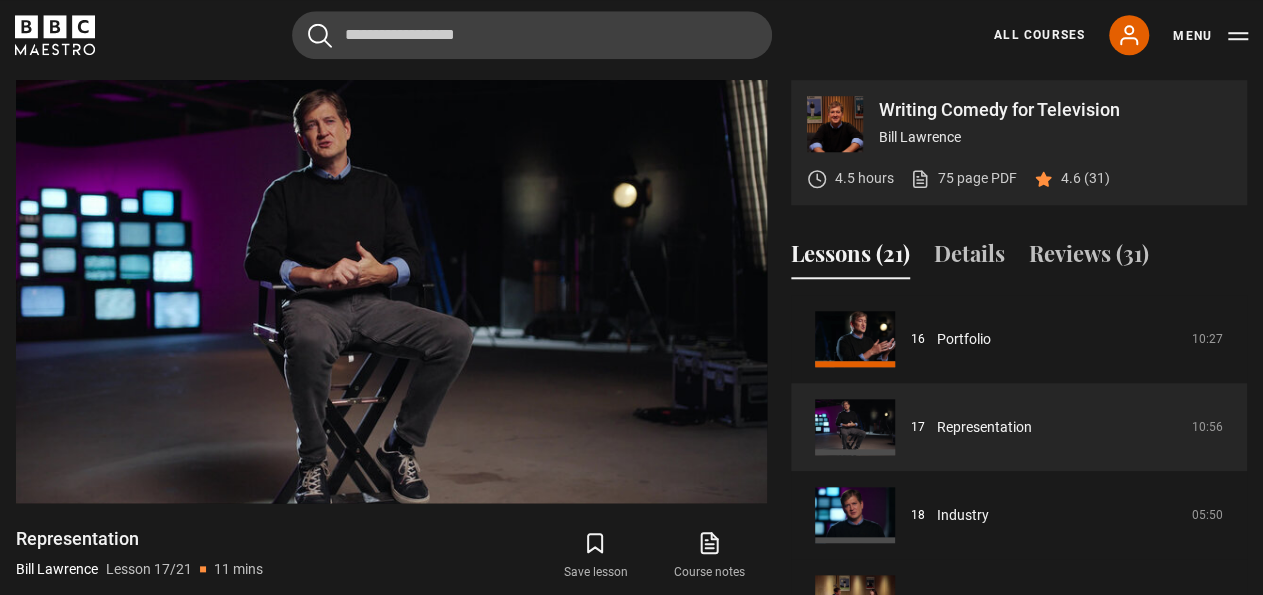 scroll, scrollTop: 1408, scrollLeft: 0, axis: vertical 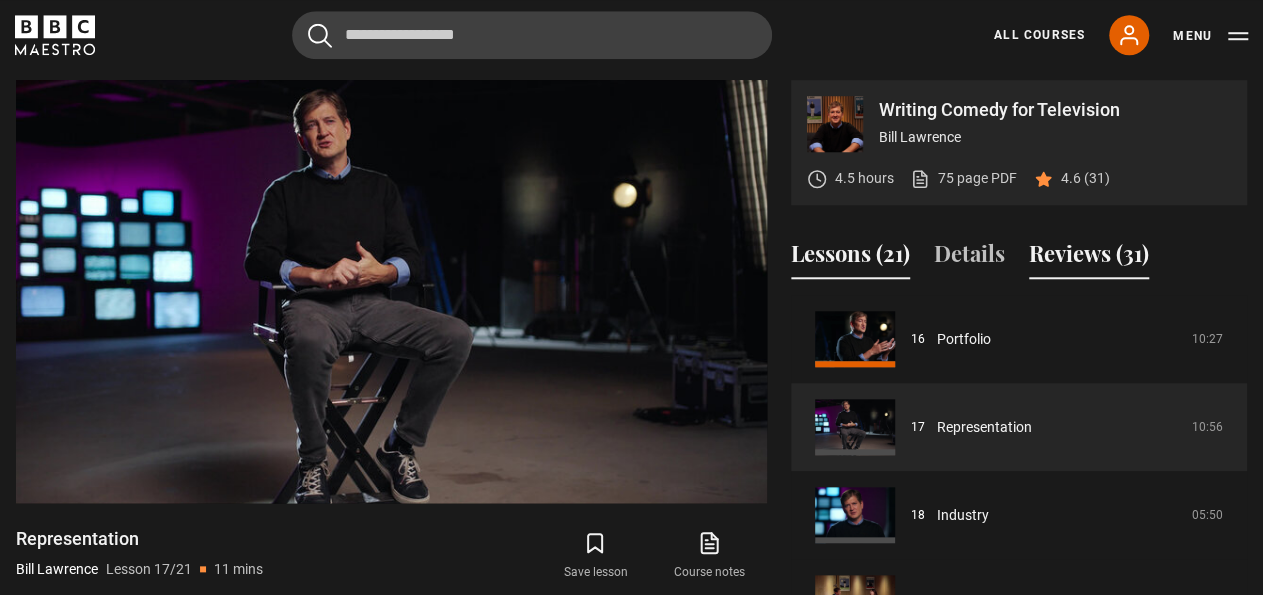 click on "Reviews (31)" at bounding box center [1089, 258] 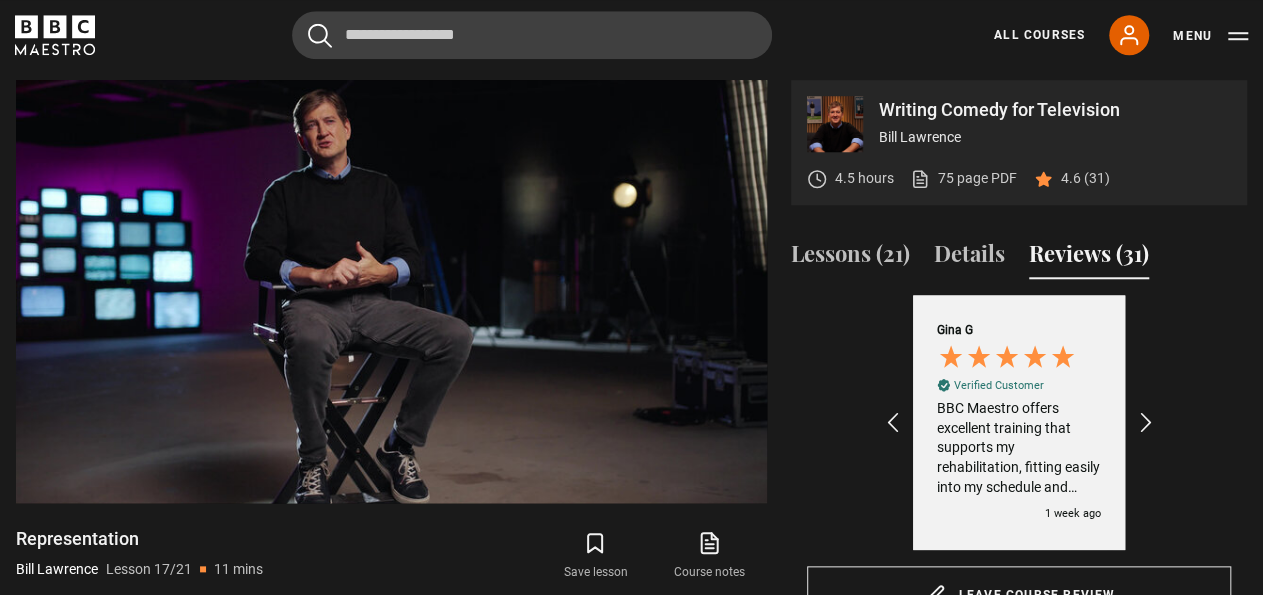 click on "Gina G
Verified Customer BBC Maestro offers excellent training that supports my rehabilitation, fitting easily into my schedule and allowing me to go at my own pace. It’s been especially helpful as I work on improving my cognition and mental well-being, offering the flexibility I need during recovery. 1 week ago" at bounding box center (1019, 422) 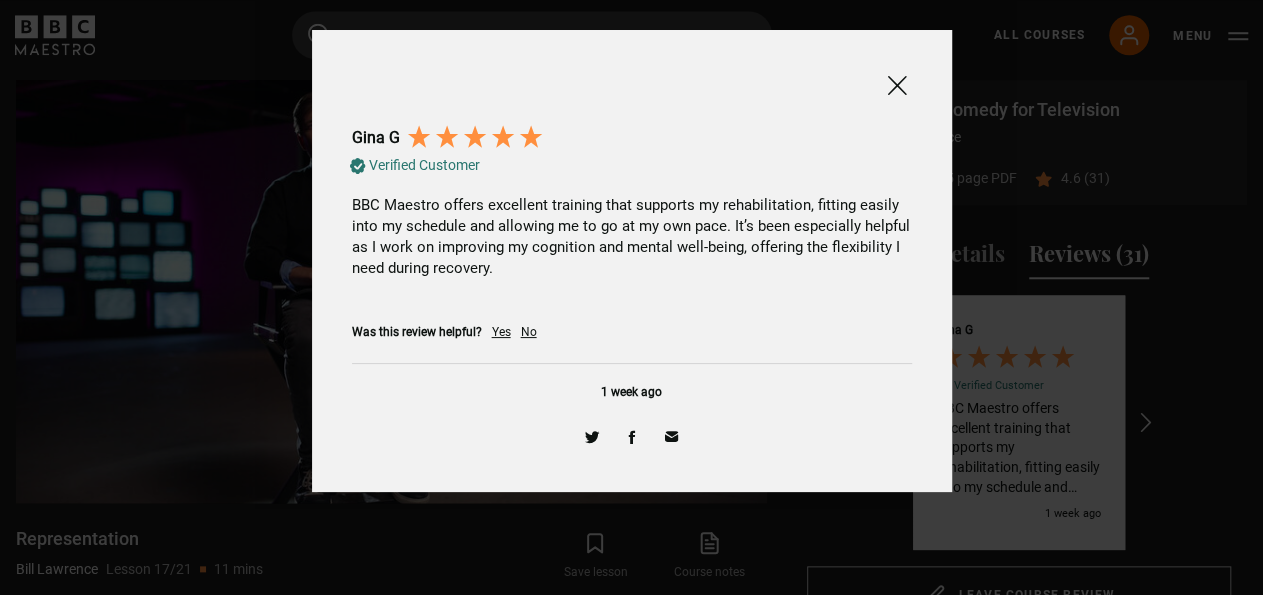 click at bounding box center [897, 85] 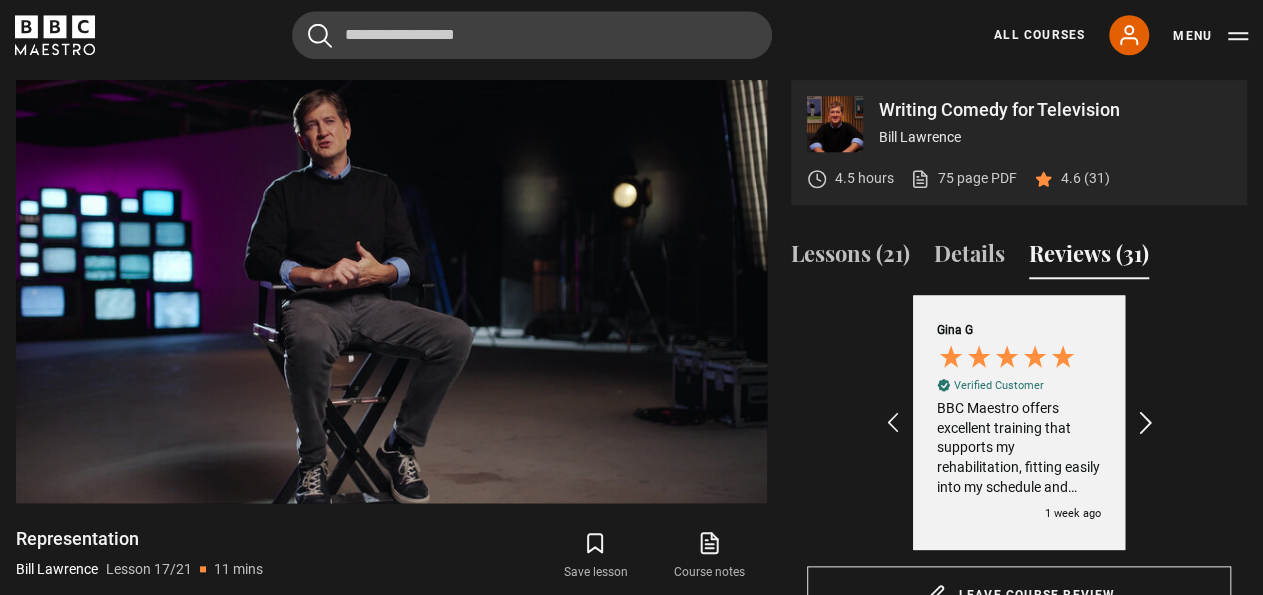 click at bounding box center [1146, 423] 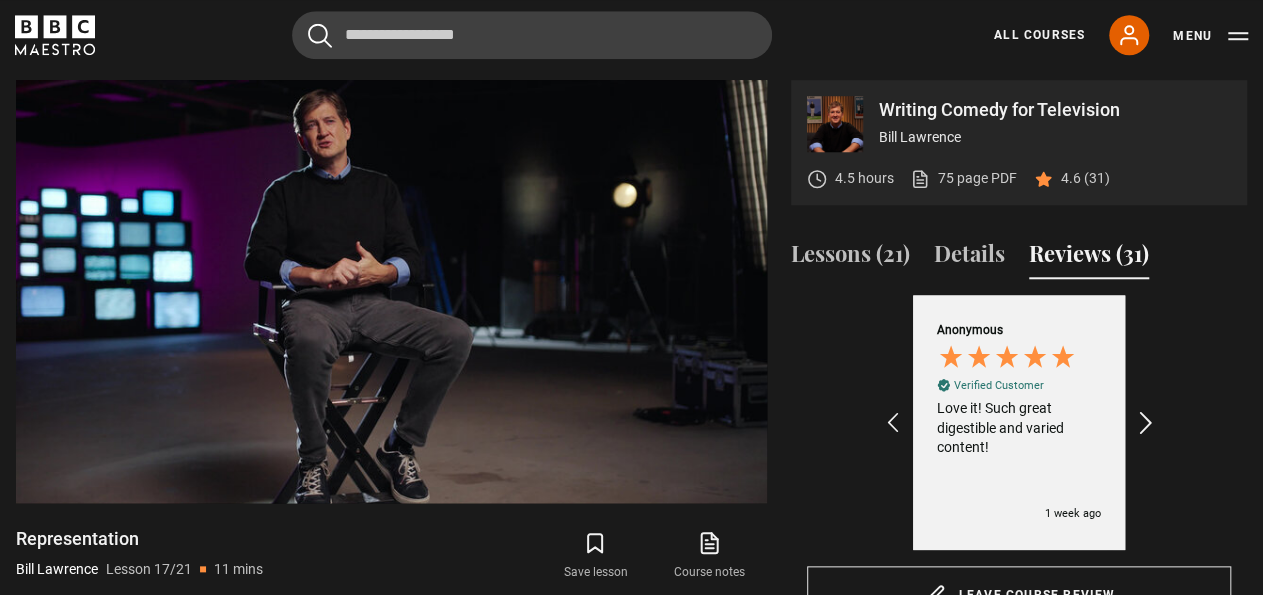click at bounding box center (1146, 423) 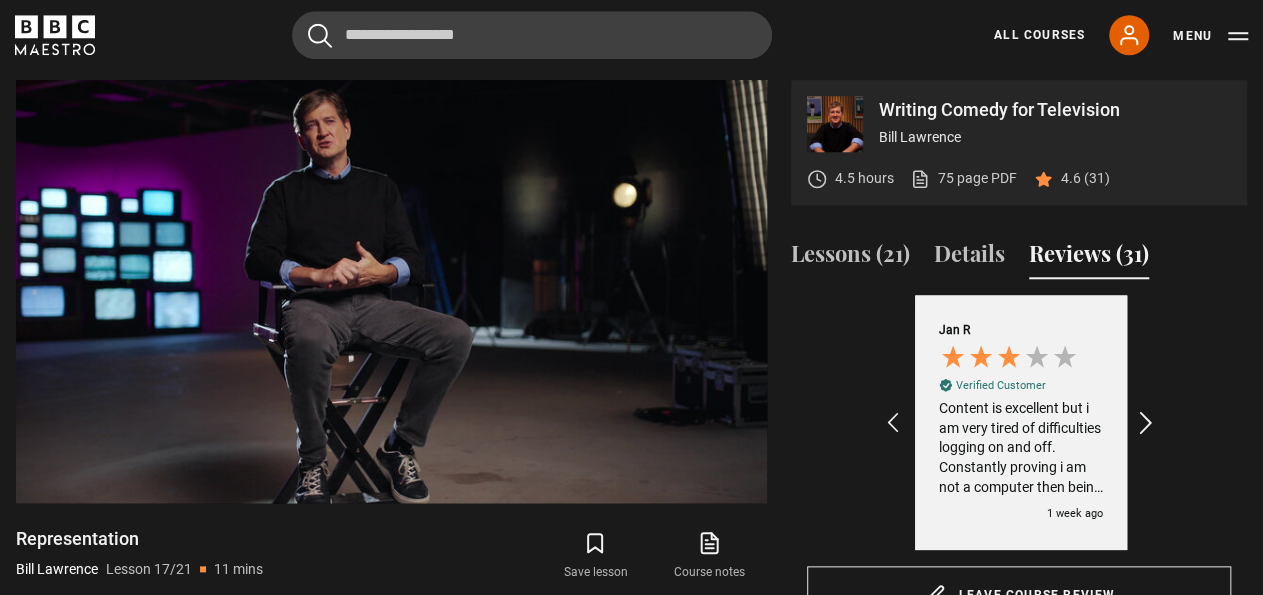 scroll, scrollTop: 0, scrollLeft: 464, axis: horizontal 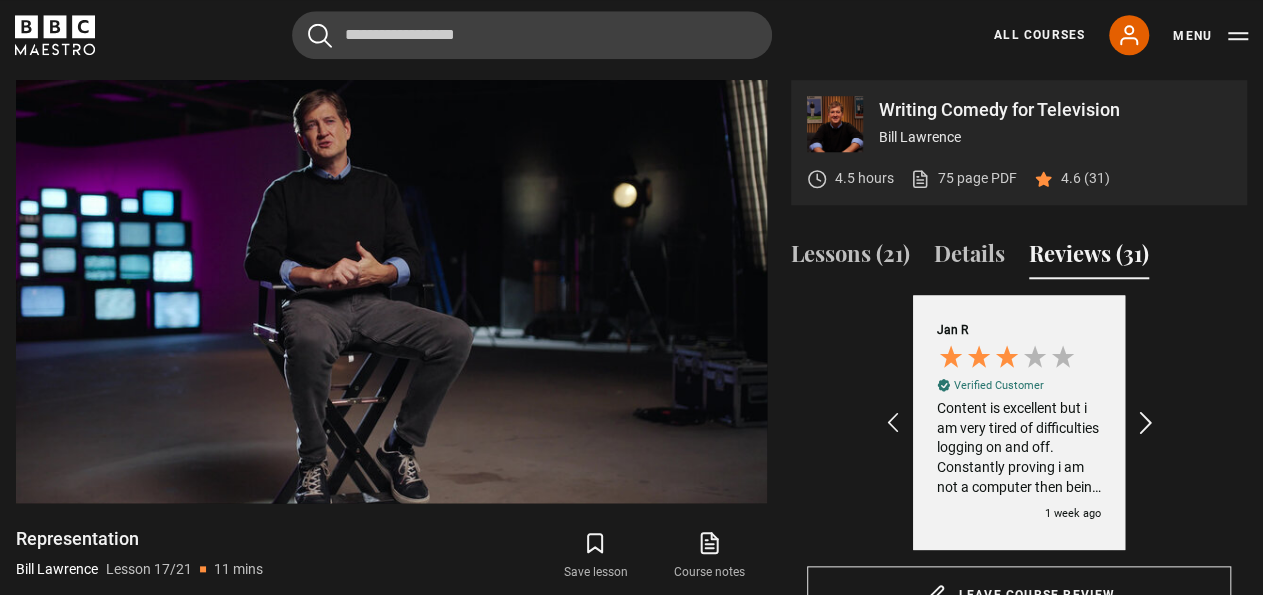 click at bounding box center [1146, 423] 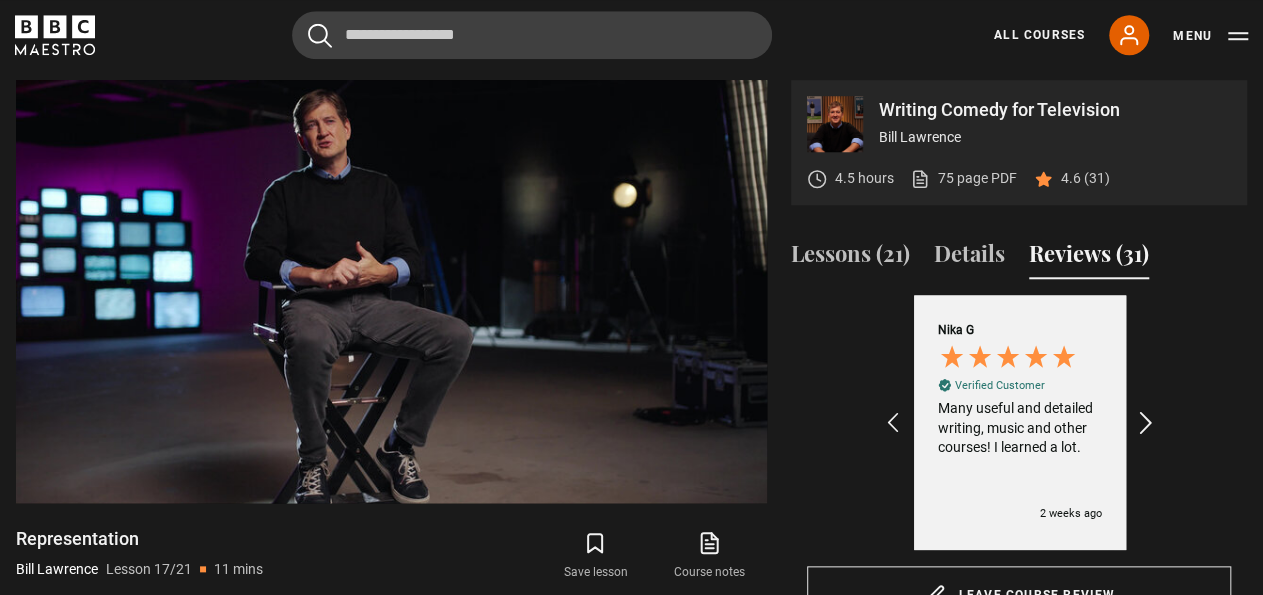 scroll, scrollTop: 0, scrollLeft: 696, axis: horizontal 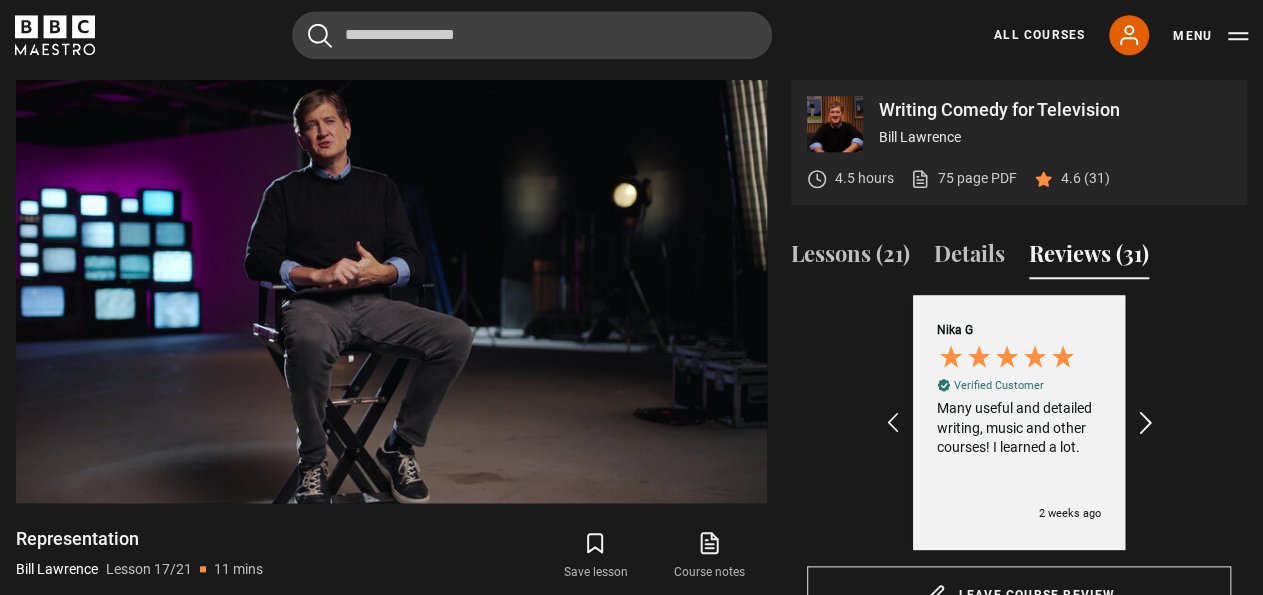 click at bounding box center (1146, 423) 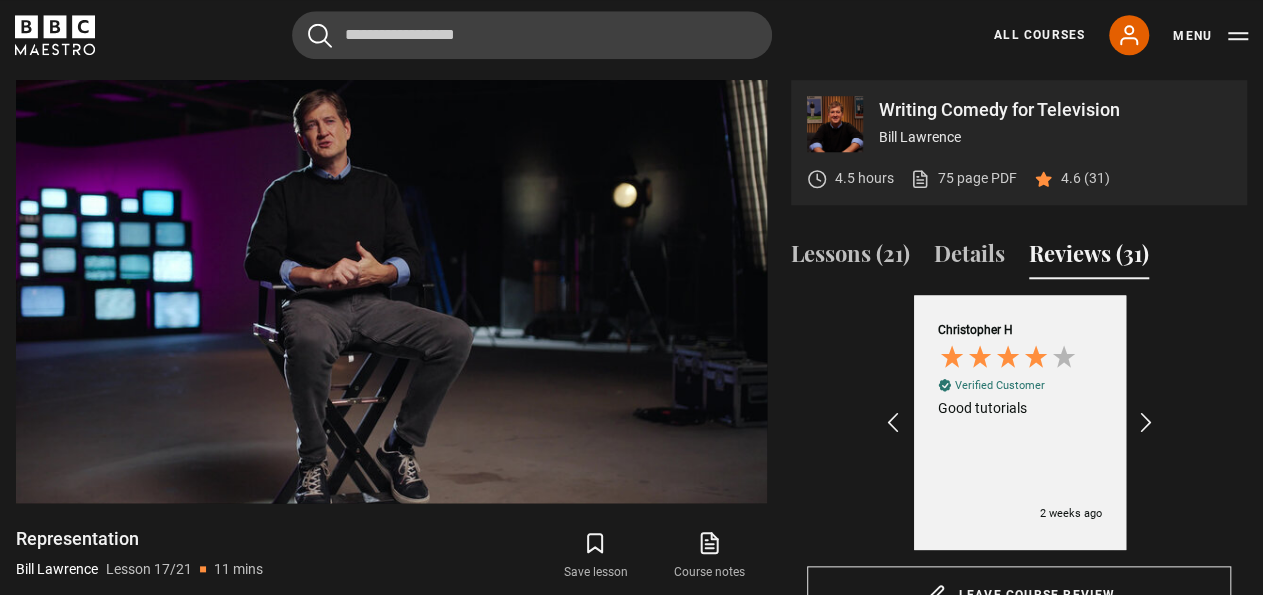 scroll, scrollTop: 0, scrollLeft: 928, axis: horizontal 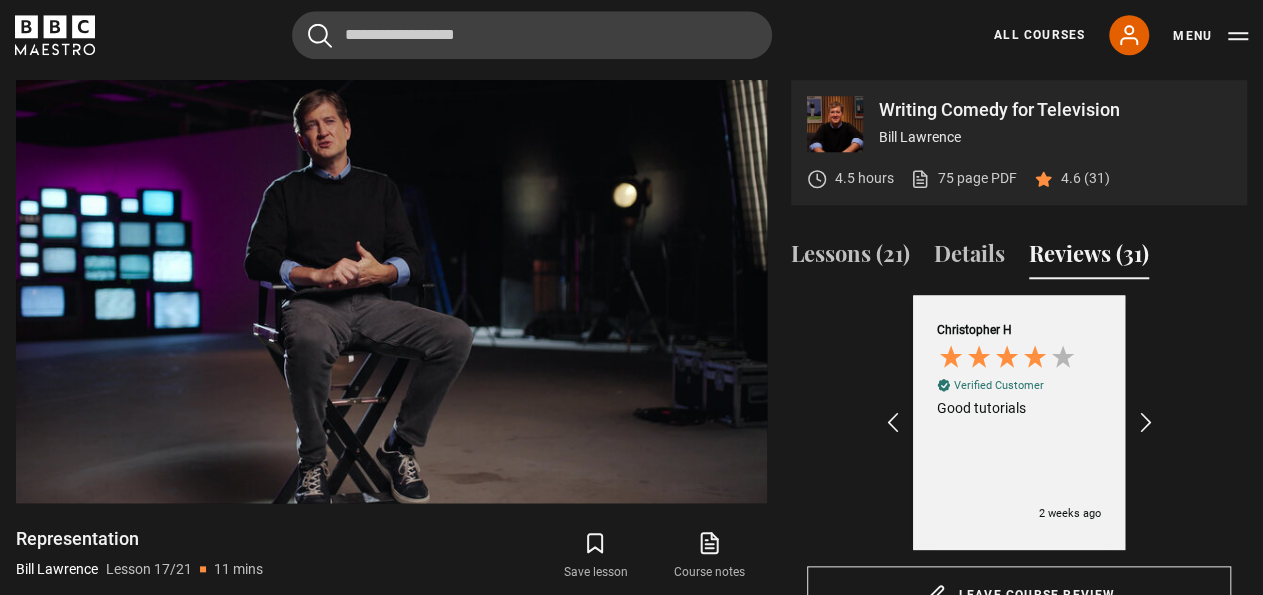 click on "Lessons (21)
Details
Reviews (31)
Course trailer
01
Bill's introduction
06:36
02
Writing Comedy for Television course introduction
07:45
03
Inspiration
22:15
04
Ideas
13:45
05
Finding your voice" at bounding box center (1019, 423) 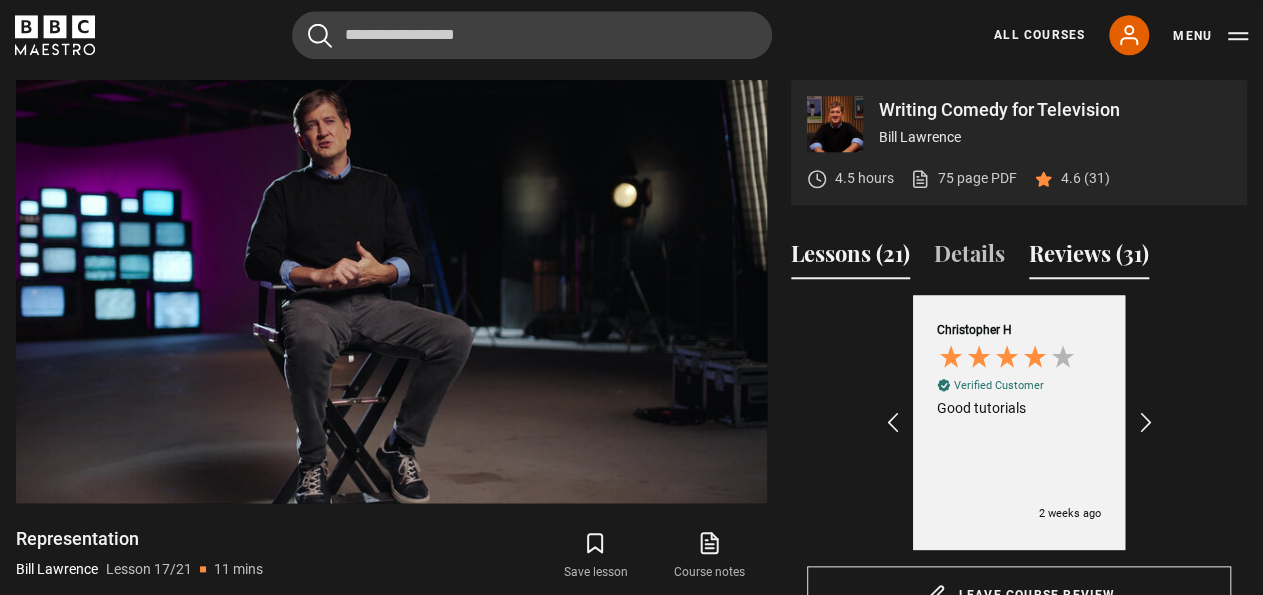 click on "Lessons (21)" at bounding box center (850, 258) 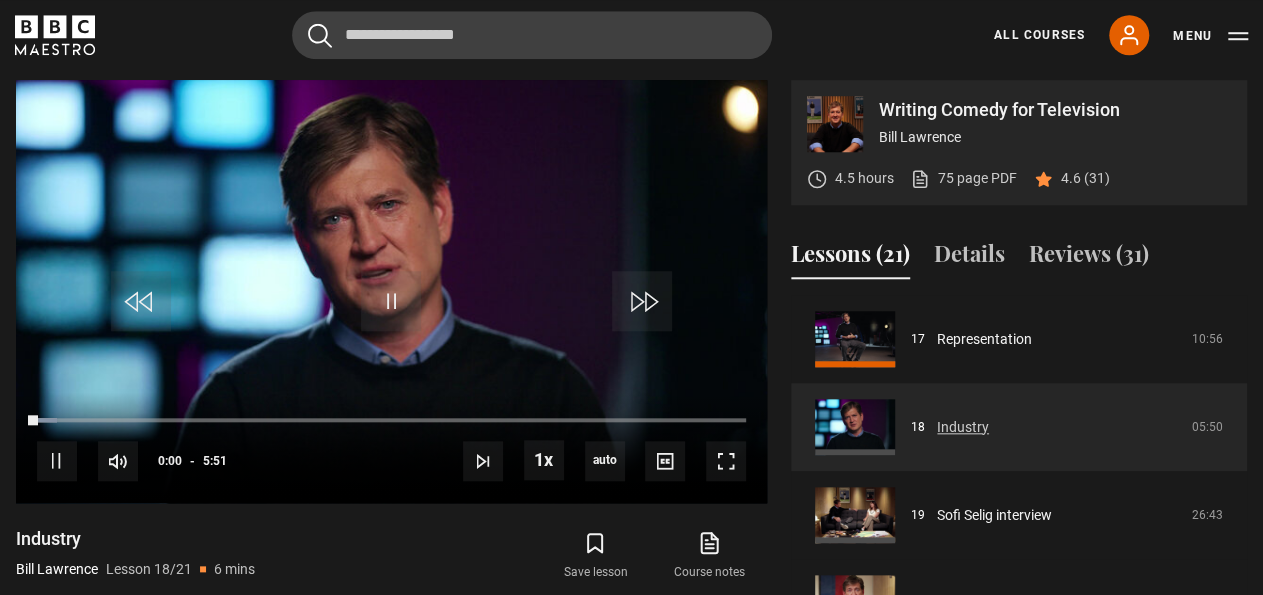 scroll, scrollTop: 1504, scrollLeft: 0, axis: vertical 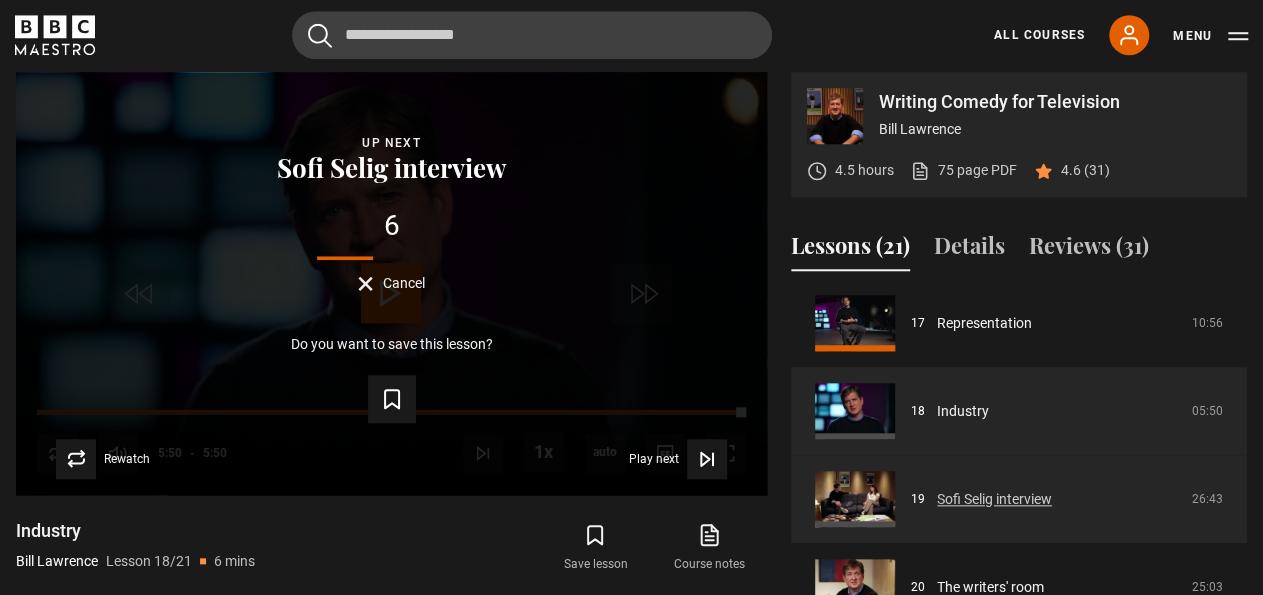 click on "Sofi Selig interview" at bounding box center (994, 499) 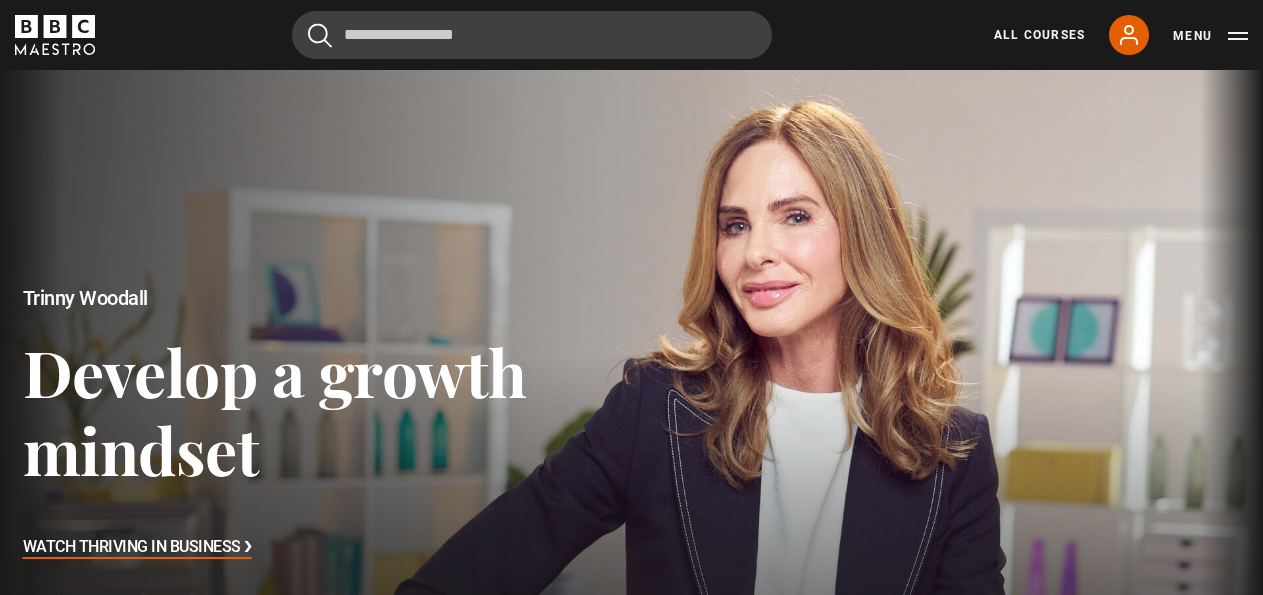 scroll, scrollTop: 0, scrollLeft: 0, axis: both 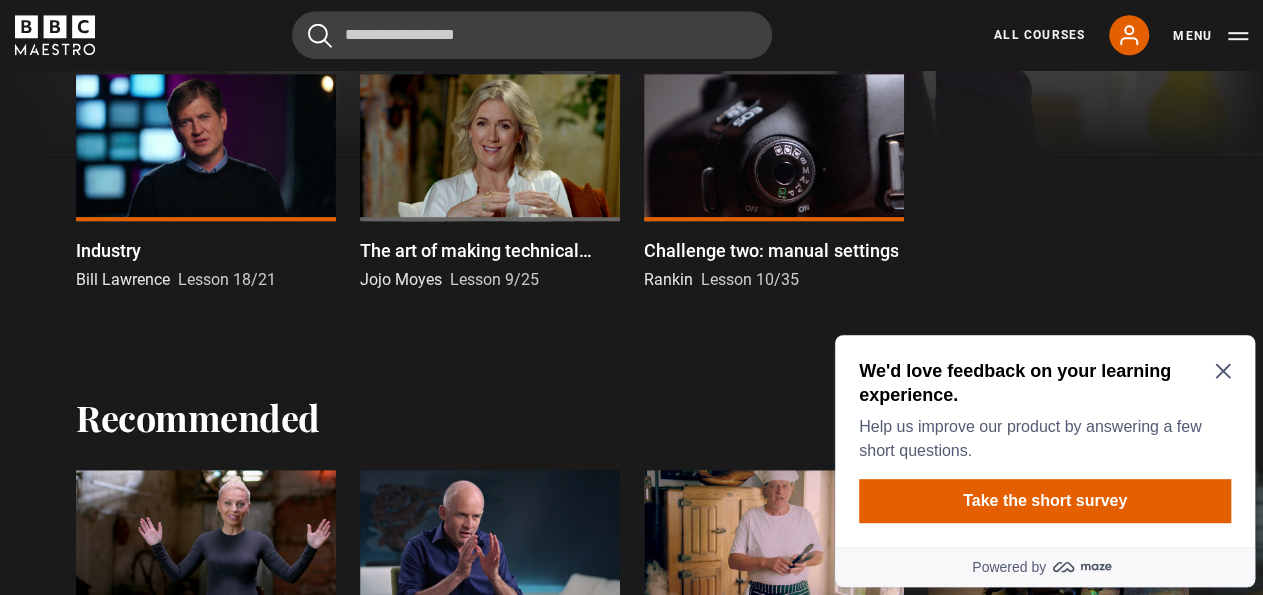 click on "We'd love feedback on your learning experience. Help us improve our product by answering a few short questions. Take the short survey" at bounding box center [1045, 441] 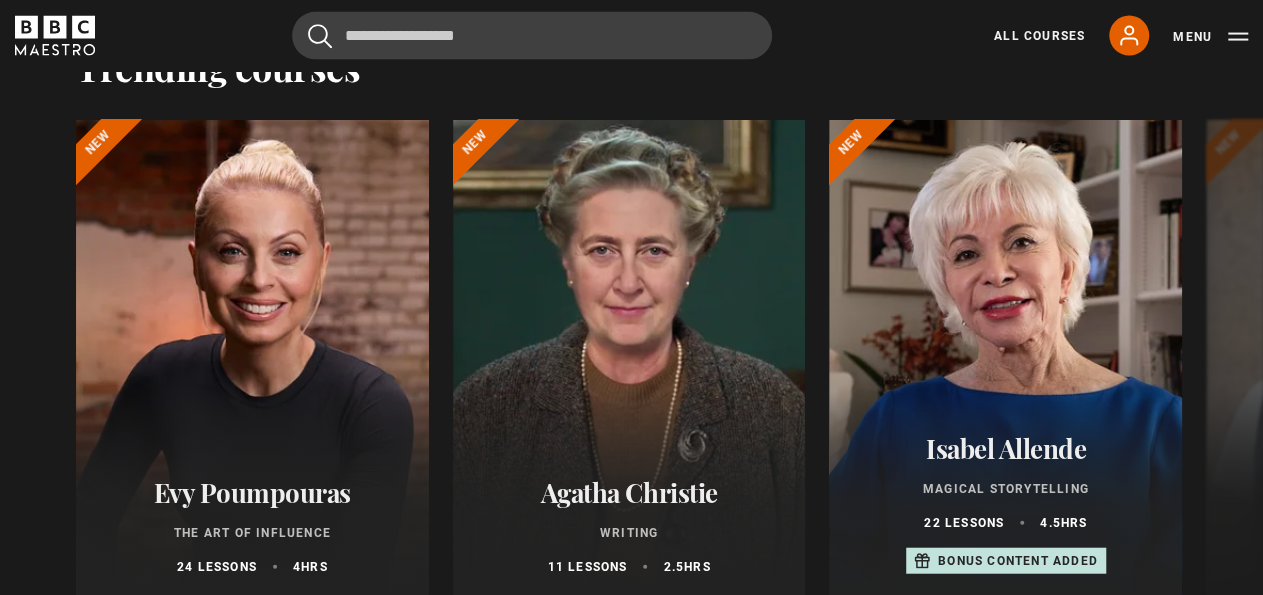 scroll, scrollTop: 2140, scrollLeft: 0, axis: vertical 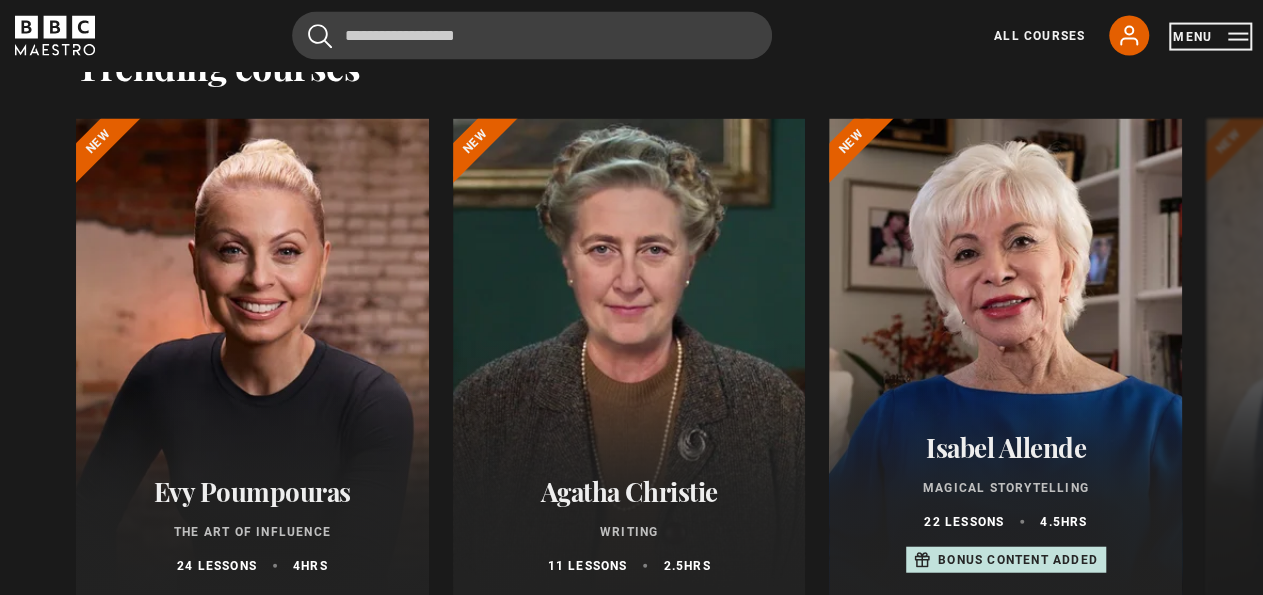 click on "Menu" at bounding box center [1210, 36] 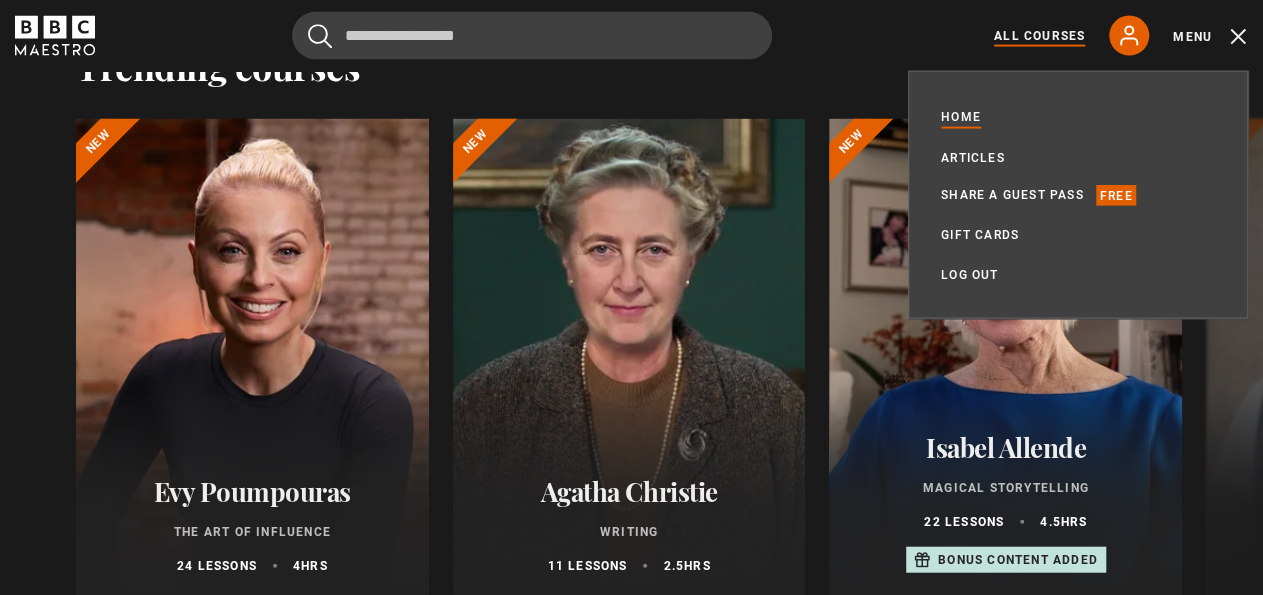 click on "All Courses" at bounding box center [1039, 35] 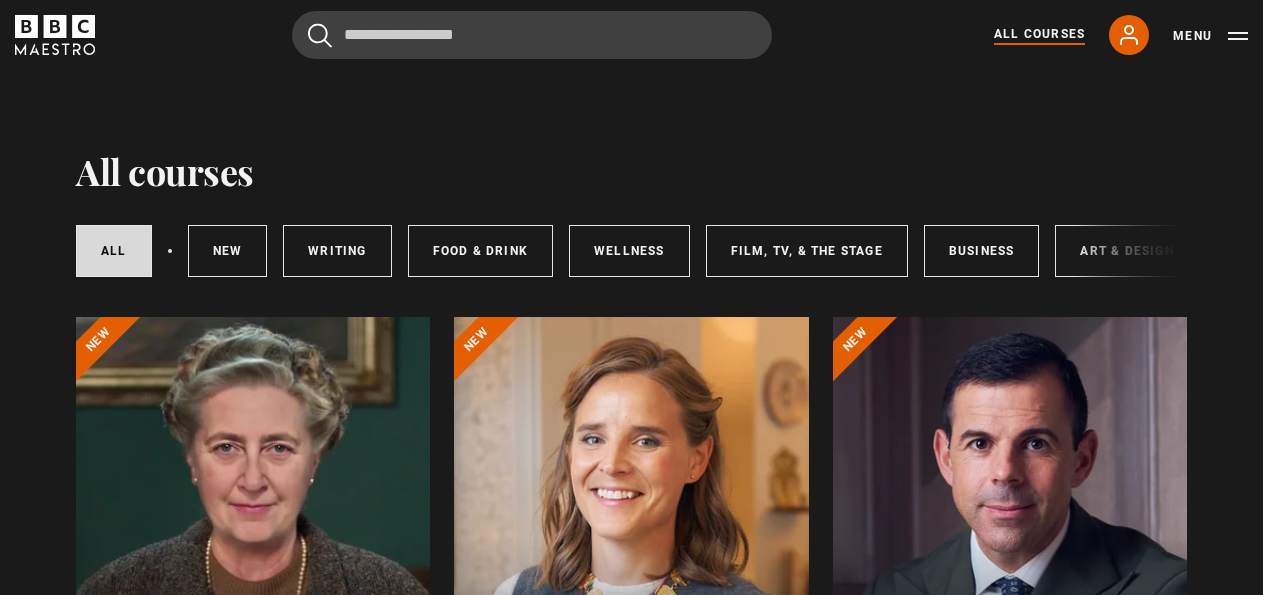scroll, scrollTop: 0, scrollLeft: 0, axis: both 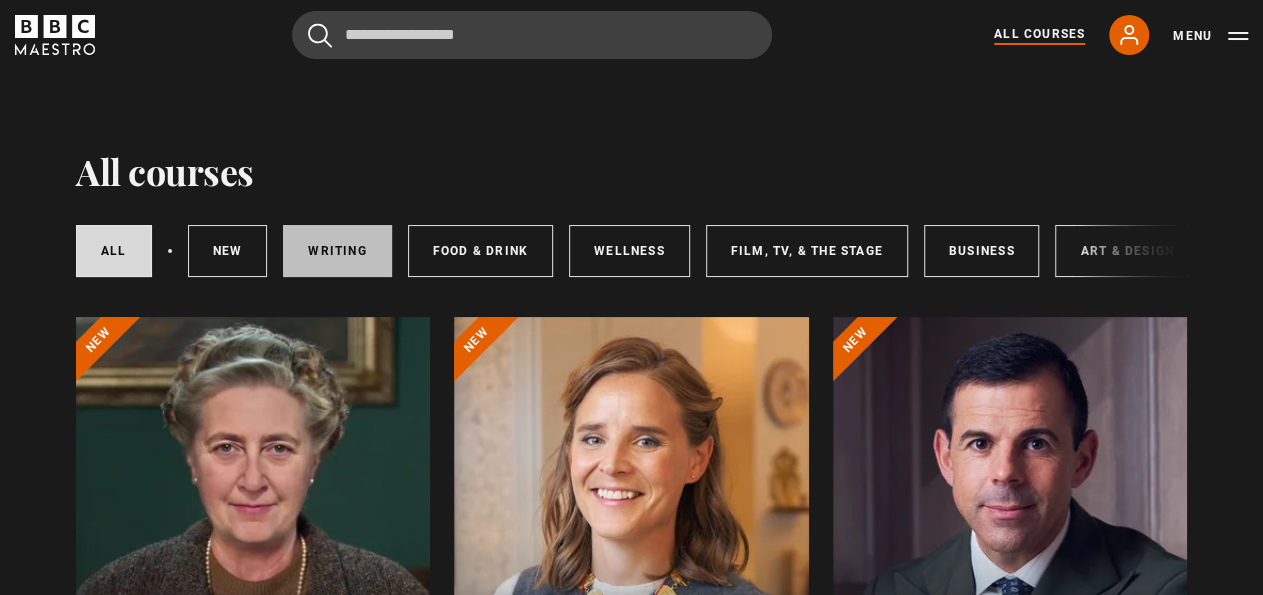 click on "Writing" at bounding box center [337, 251] 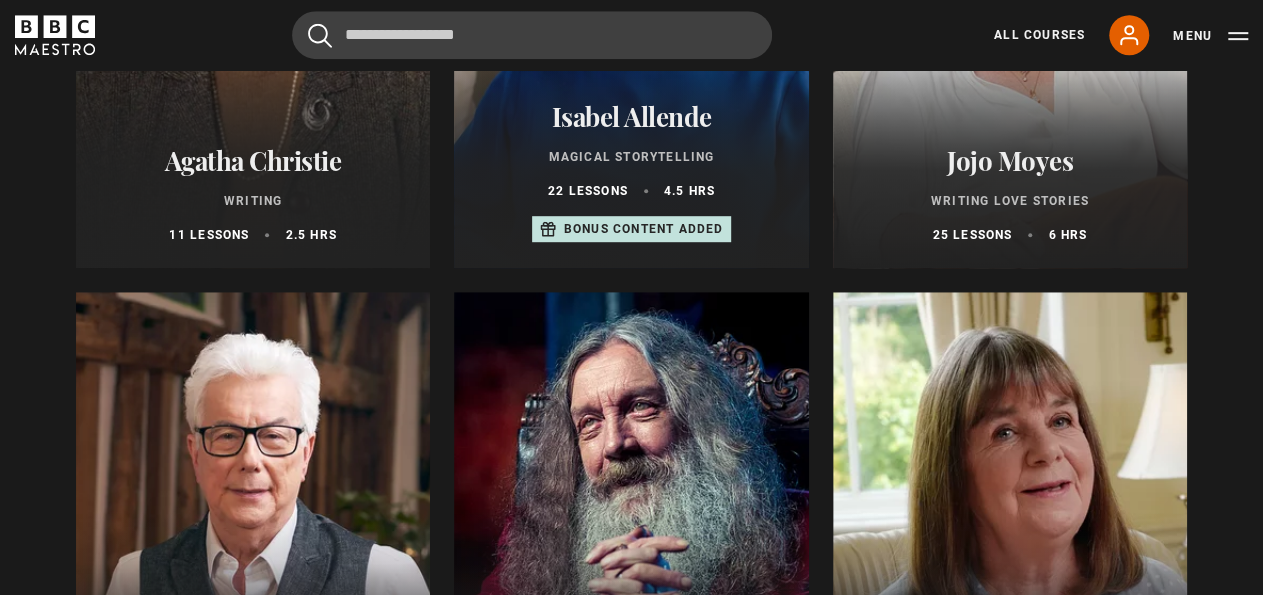 scroll, scrollTop: 0, scrollLeft: 0, axis: both 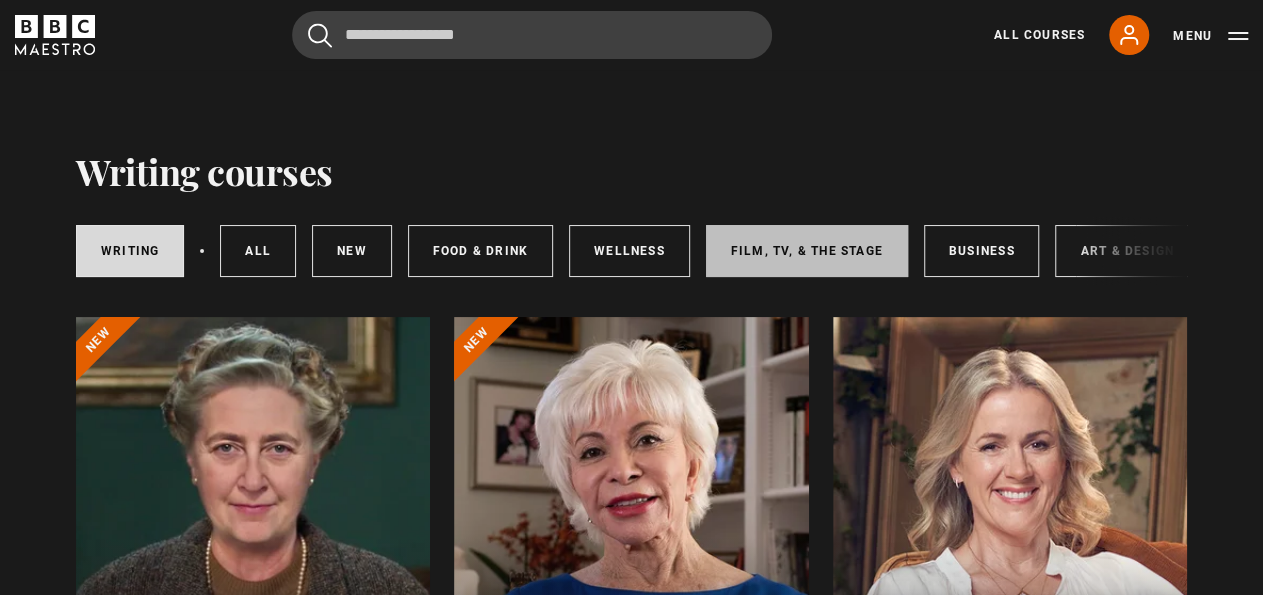 click on "Film, TV, & The Stage" at bounding box center [807, 251] 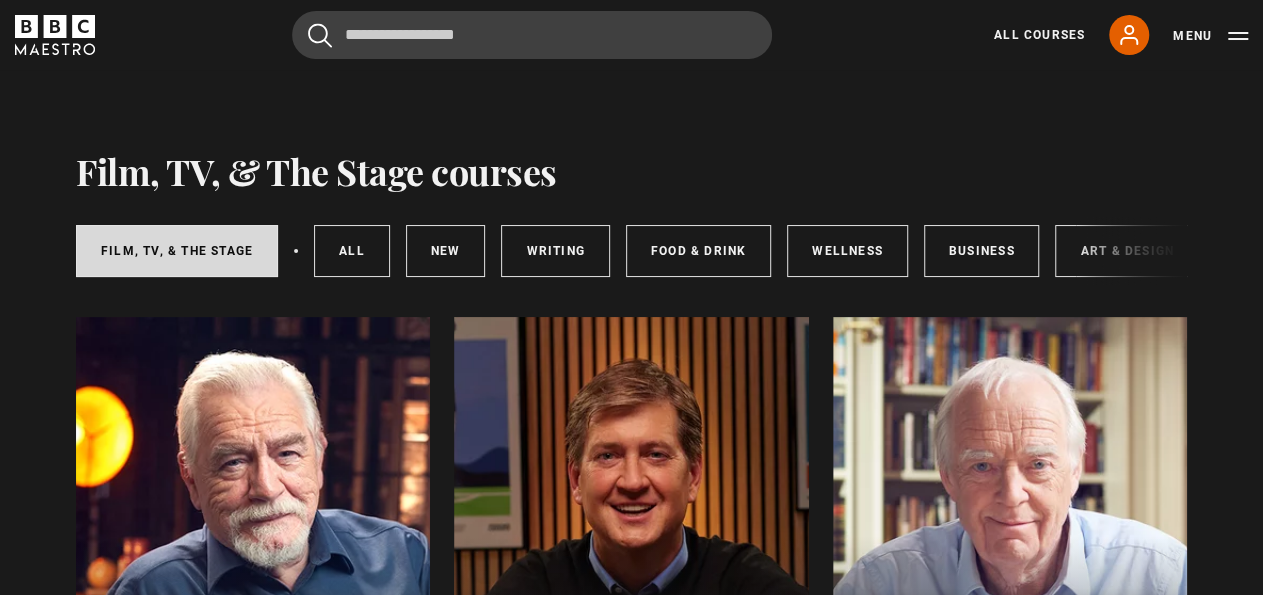 scroll, scrollTop: 23, scrollLeft: 0, axis: vertical 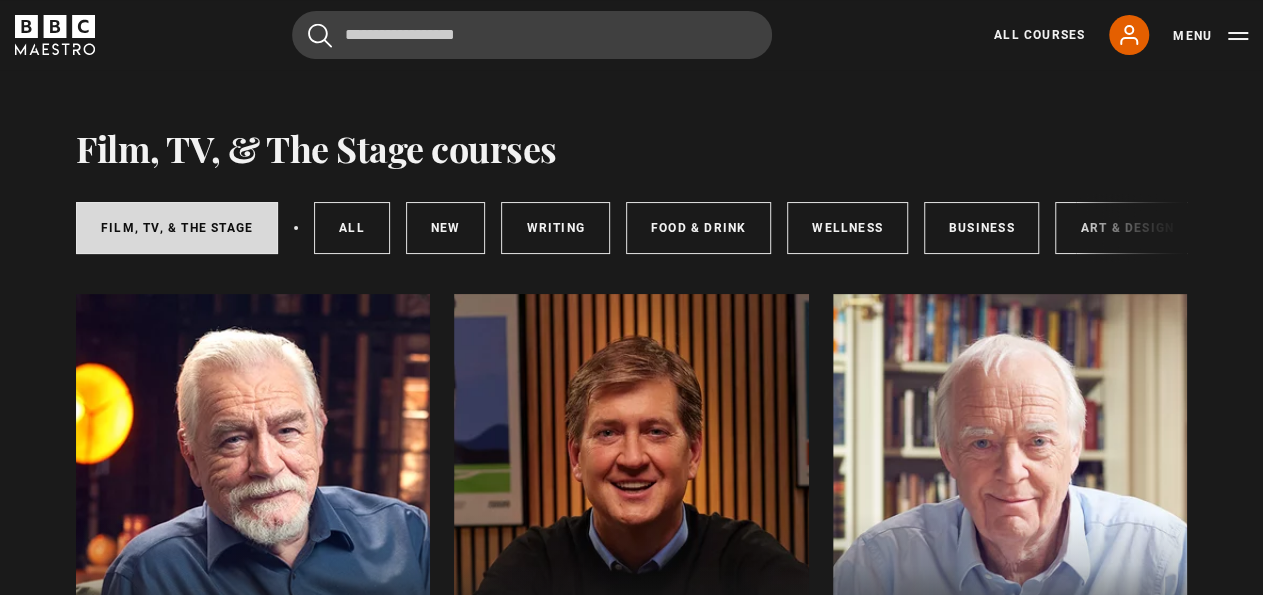 drag, startPoint x: 748, startPoint y: 259, endPoint x: 924, endPoint y: 265, distance: 176.10225 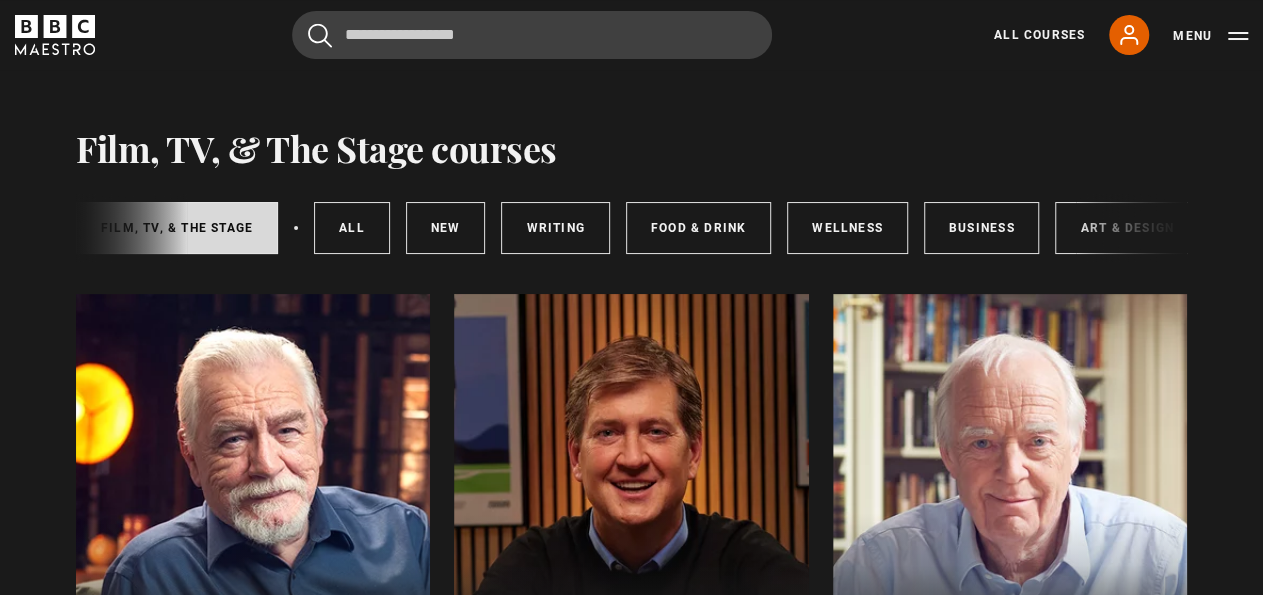 scroll, scrollTop: 0, scrollLeft: 318, axis: horizontal 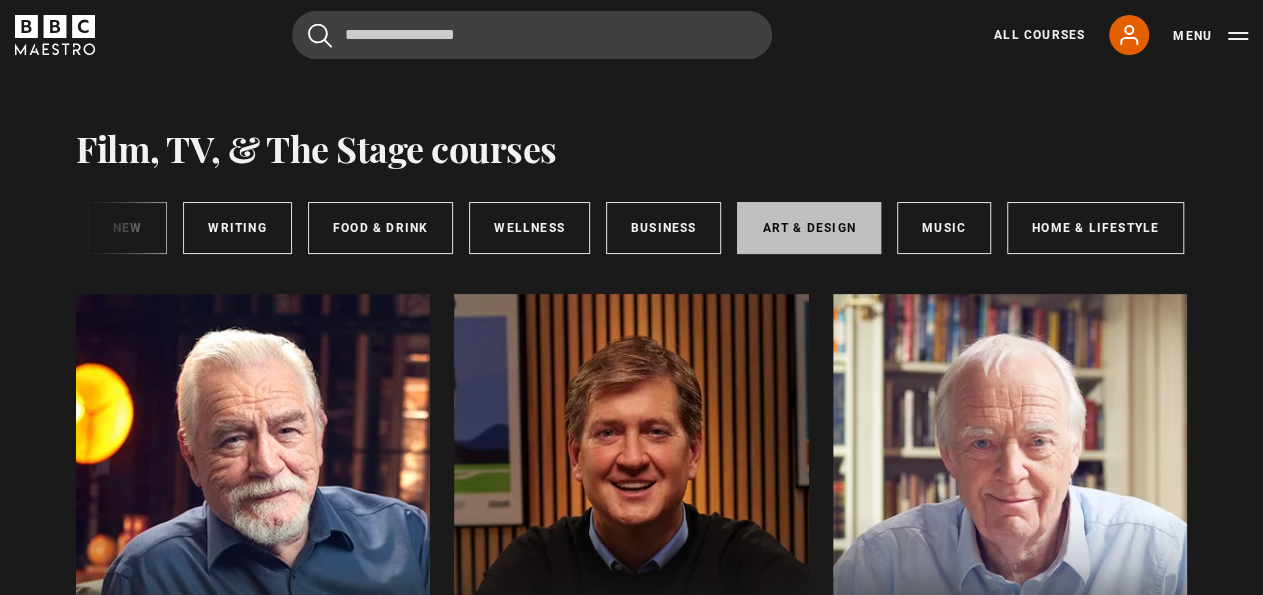 click on "Art & Design" at bounding box center [808, 228] 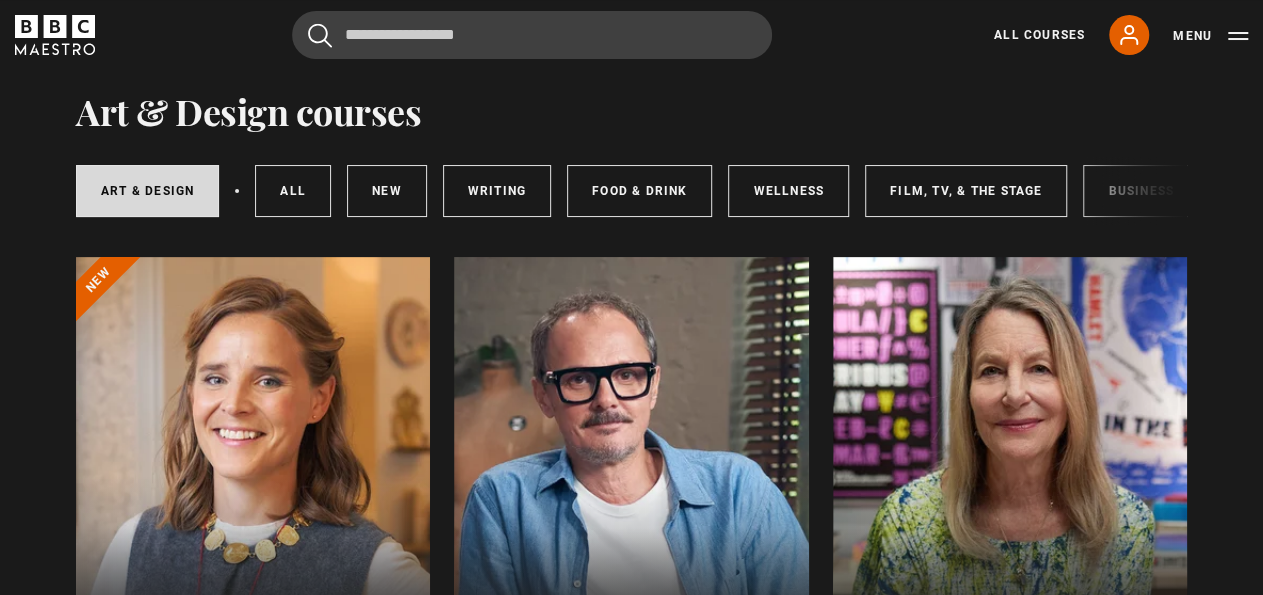scroll, scrollTop: 62, scrollLeft: 0, axis: vertical 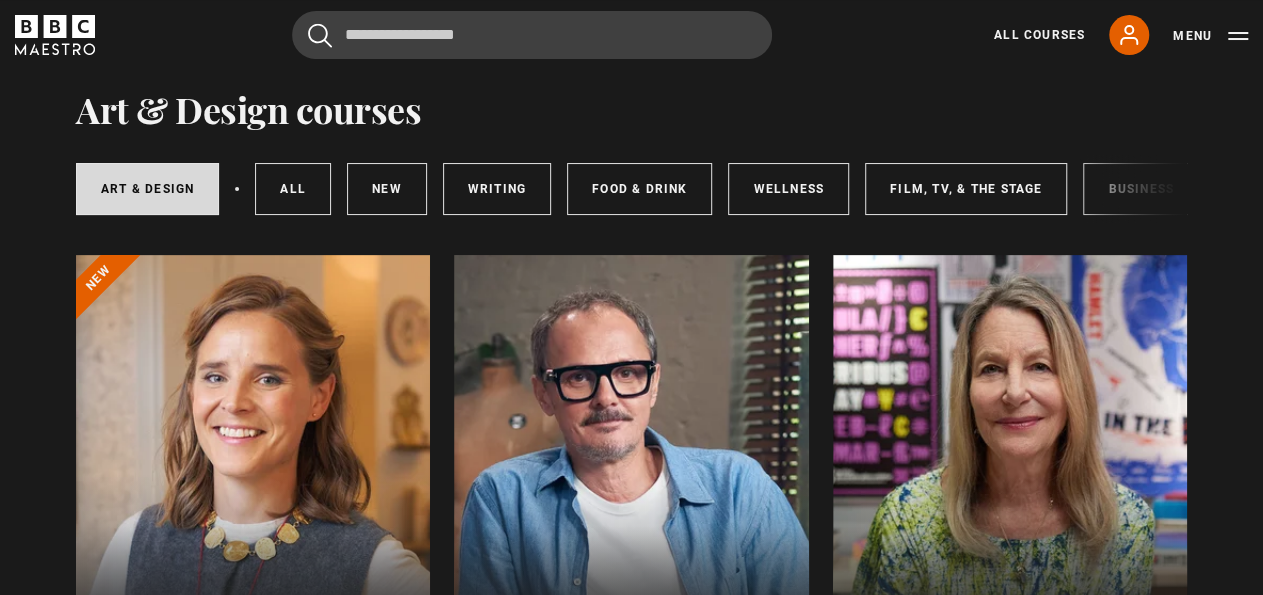click on "Art & Design
All courses
New courses
Writing
Food & Drink
Wellness
Film, TV, & The Stage
Business
Music
Home & Lifestyle" at bounding box center (631, 185) 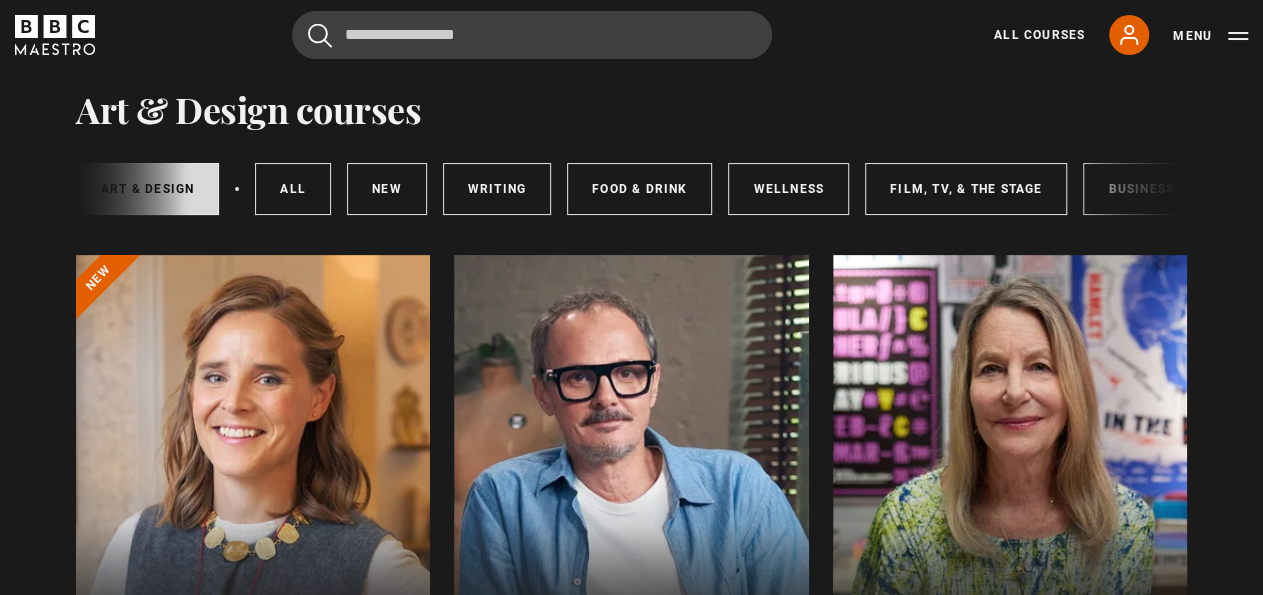 scroll, scrollTop: 0, scrollLeft: 318, axis: horizontal 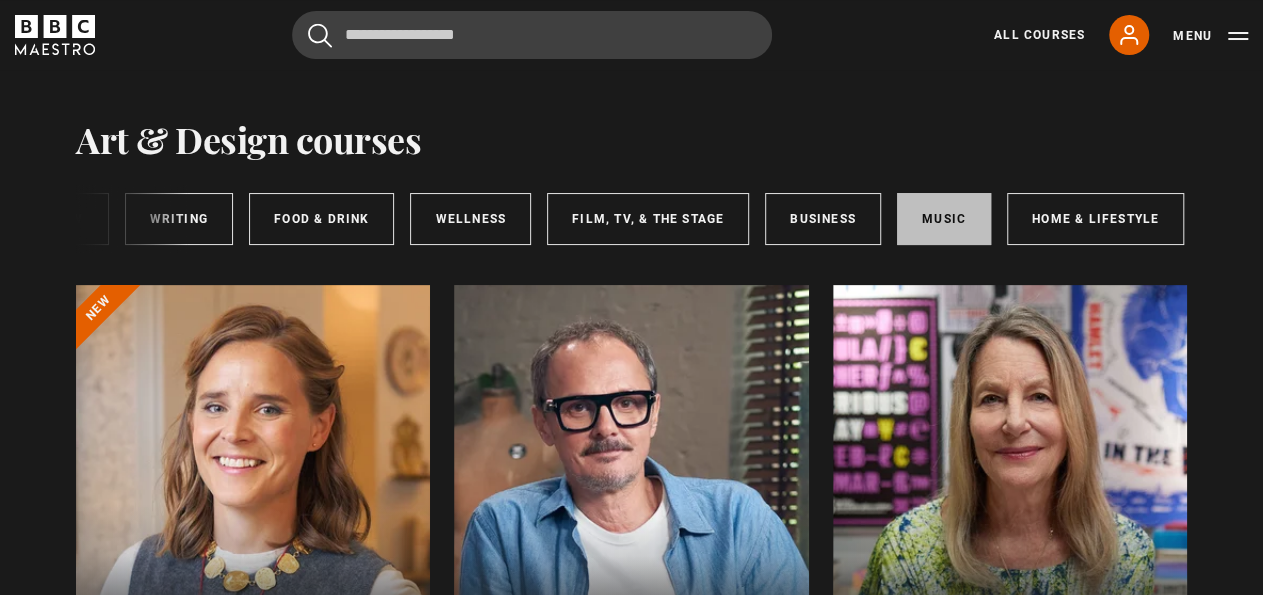 click on "Music" at bounding box center (944, 219) 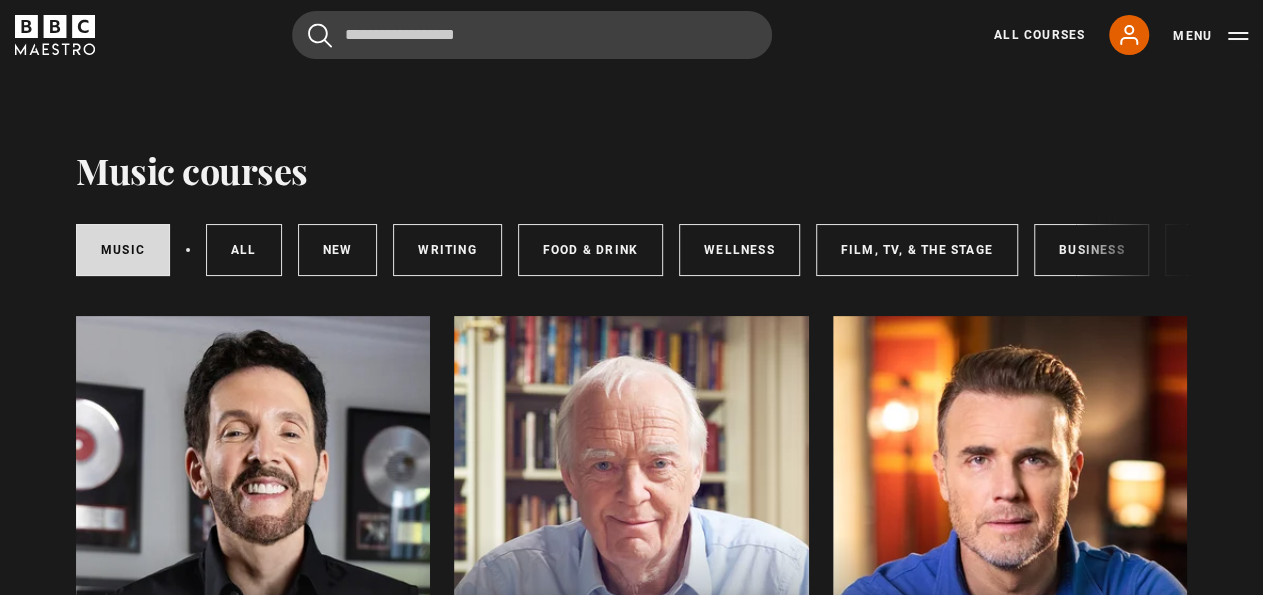 scroll, scrollTop: 2, scrollLeft: 0, axis: vertical 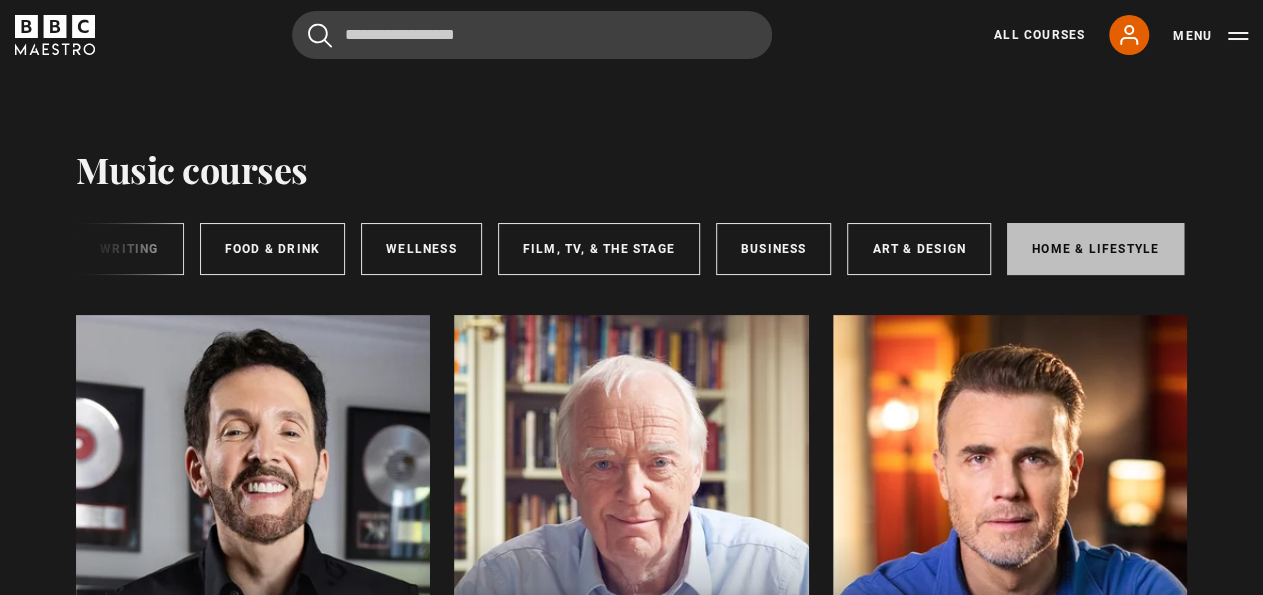 click on "Home & Lifestyle" at bounding box center (1095, 249) 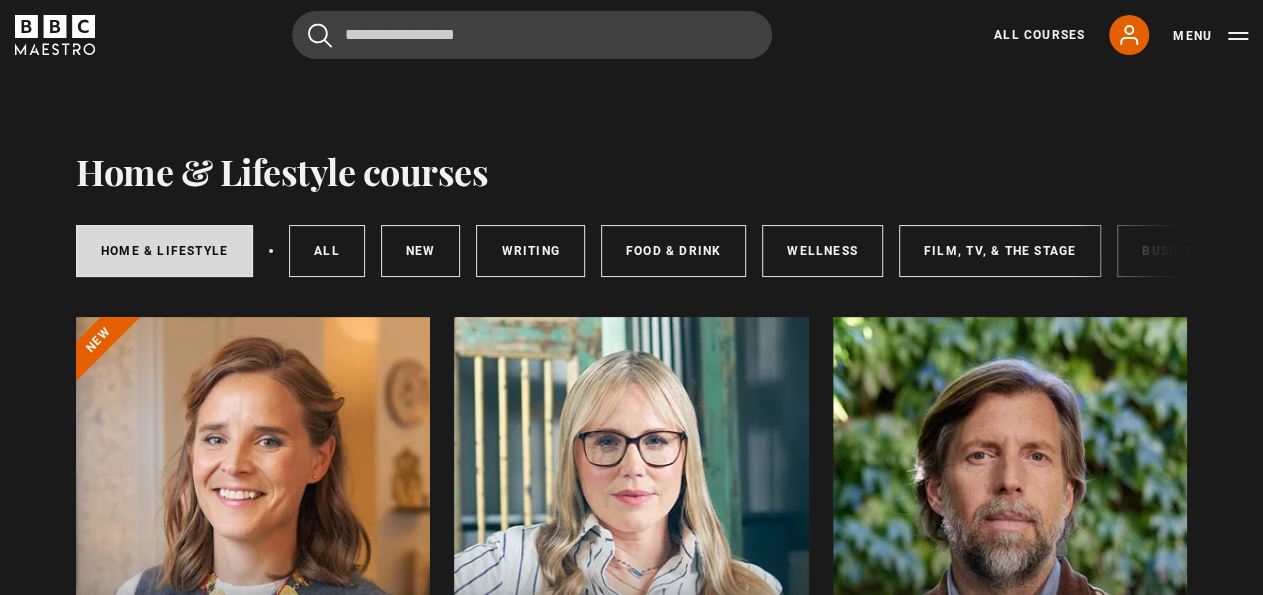 scroll, scrollTop: 22, scrollLeft: 0, axis: vertical 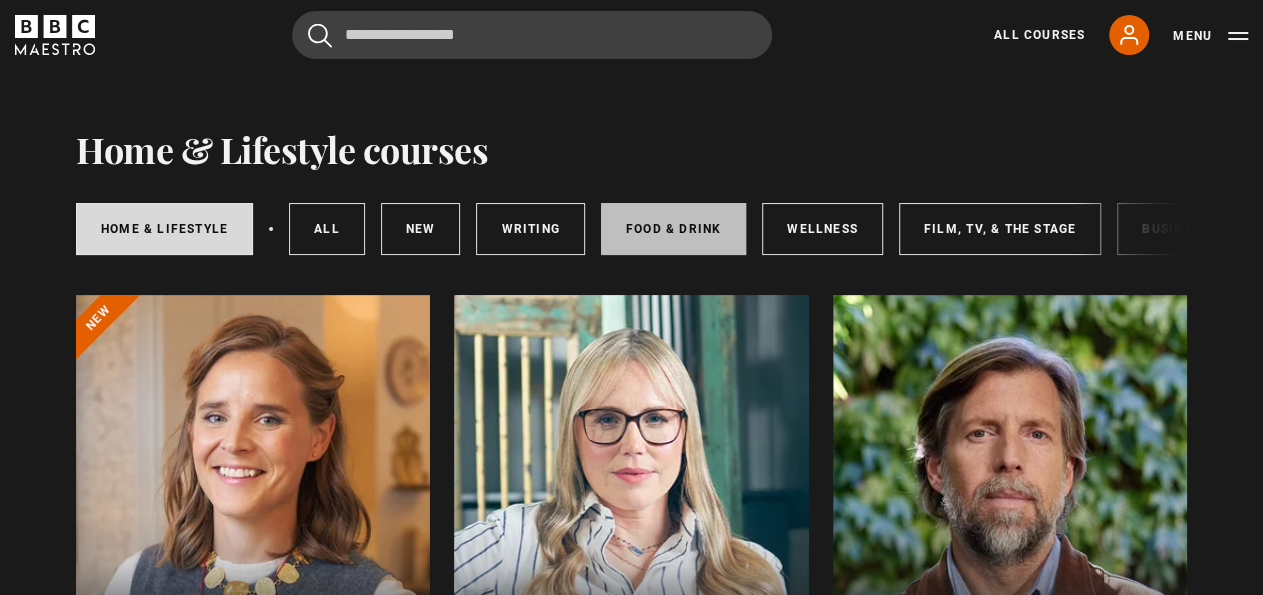 click on "Food & Drink" at bounding box center [673, 229] 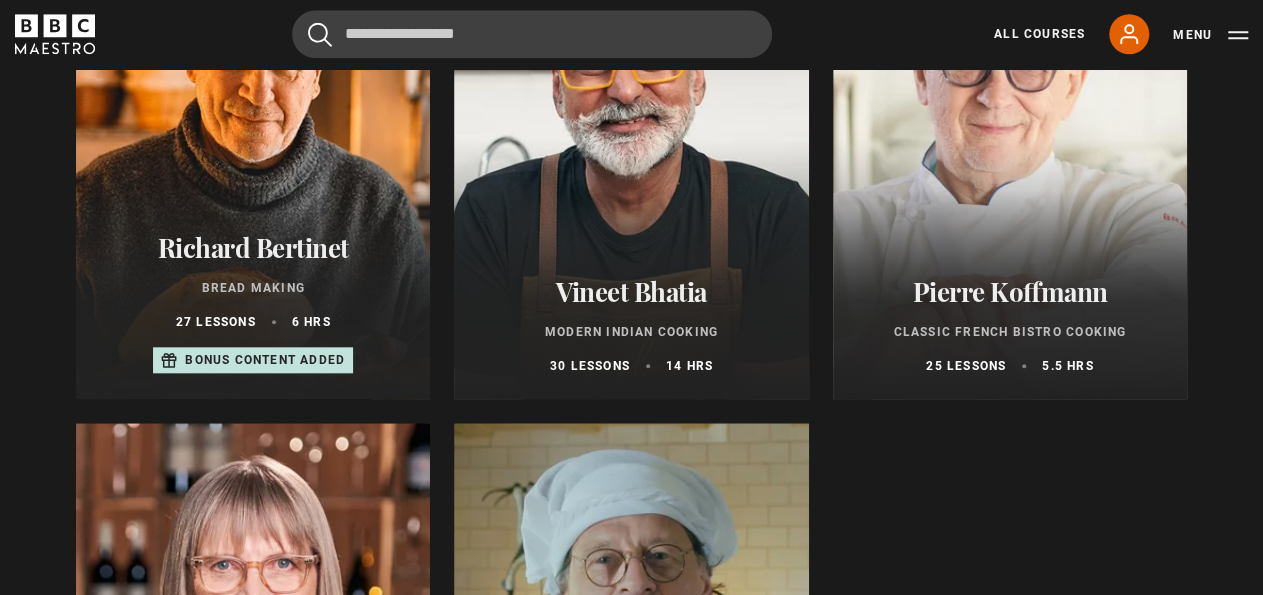 scroll, scrollTop: 873, scrollLeft: 0, axis: vertical 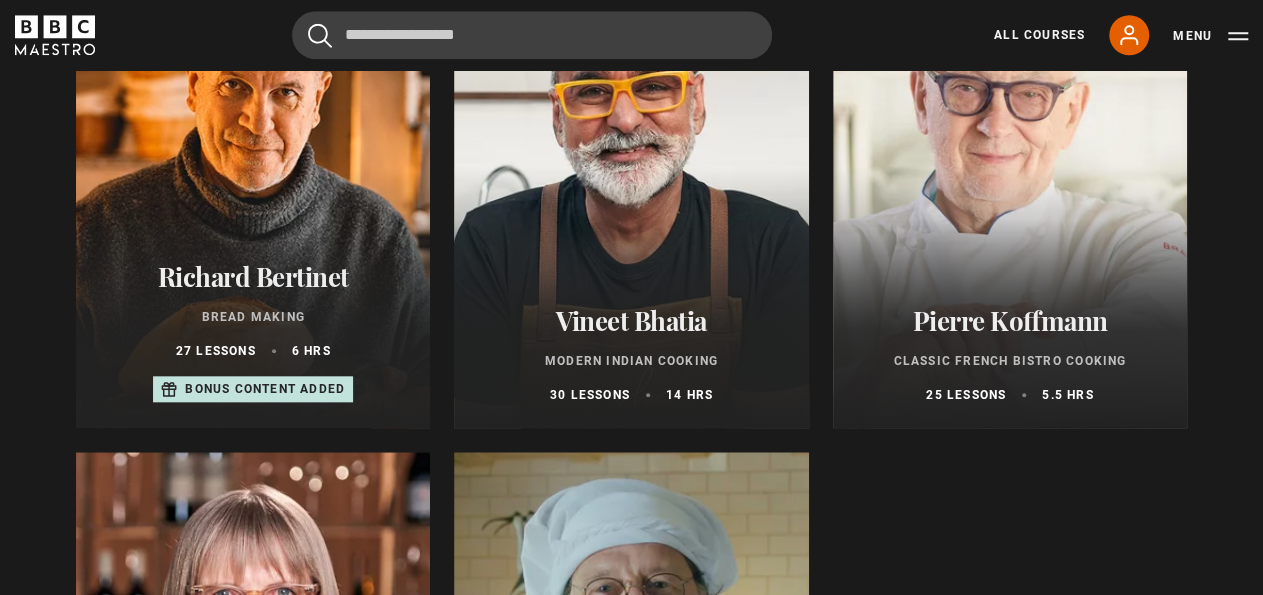 click on "Richard Bertinet
Bread Making
27 lessons
6 hrs
Bonus content added" at bounding box center (253, 332) 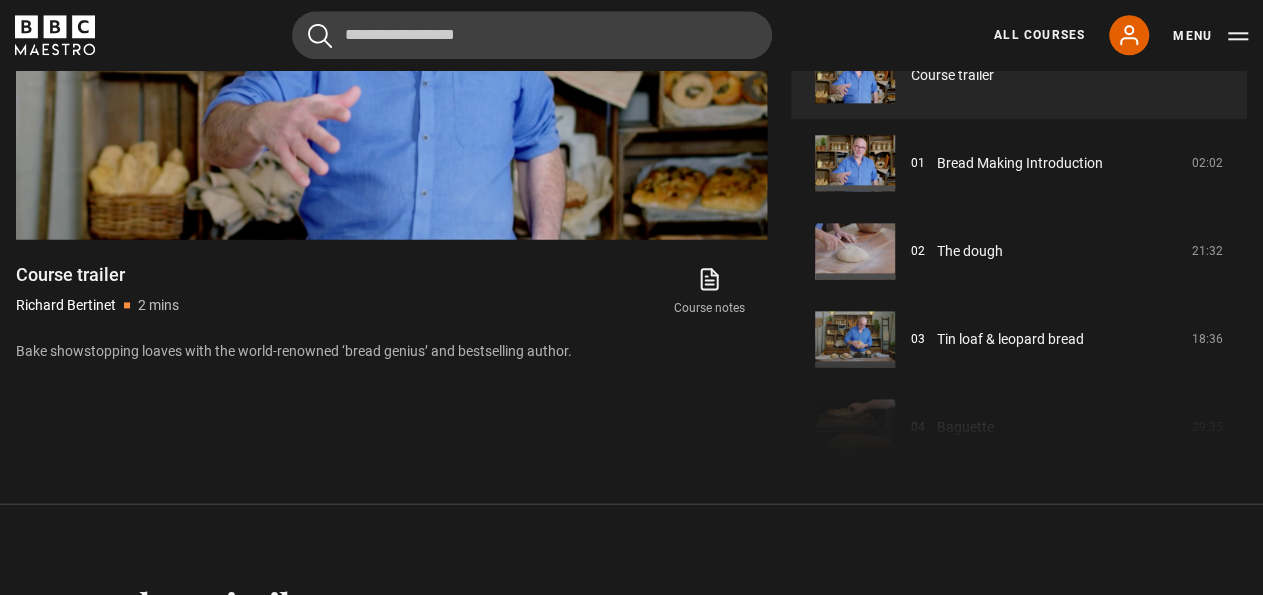 scroll, scrollTop: 1148, scrollLeft: 0, axis: vertical 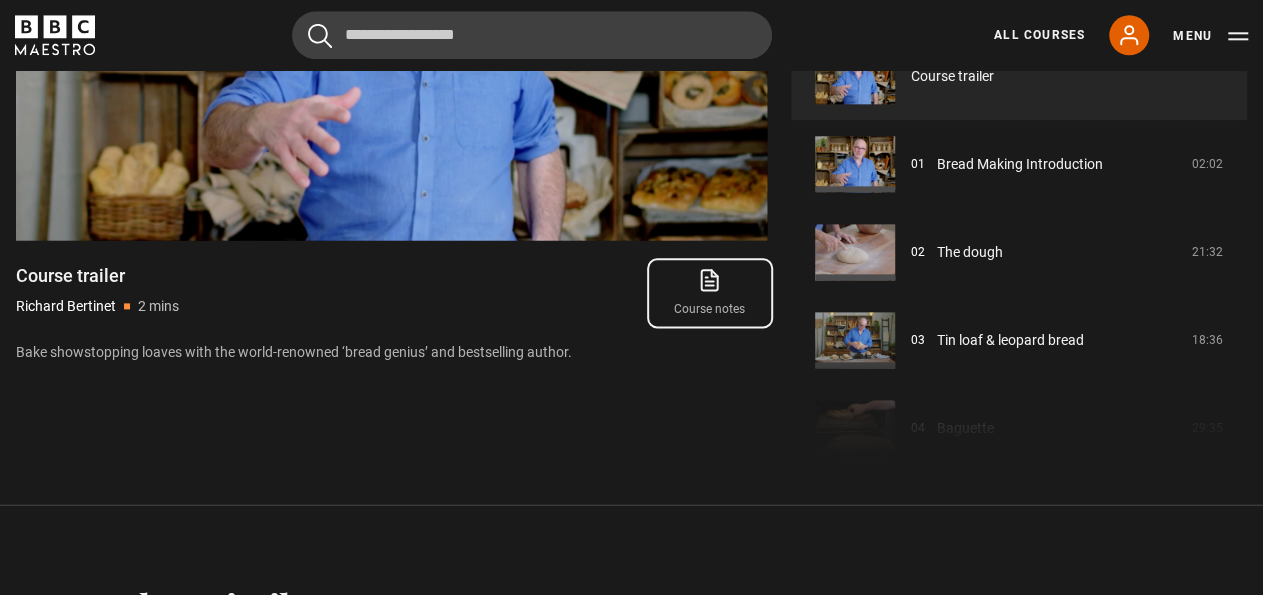 click on "Course notes
opens in new tab" at bounding box center (710, 293) 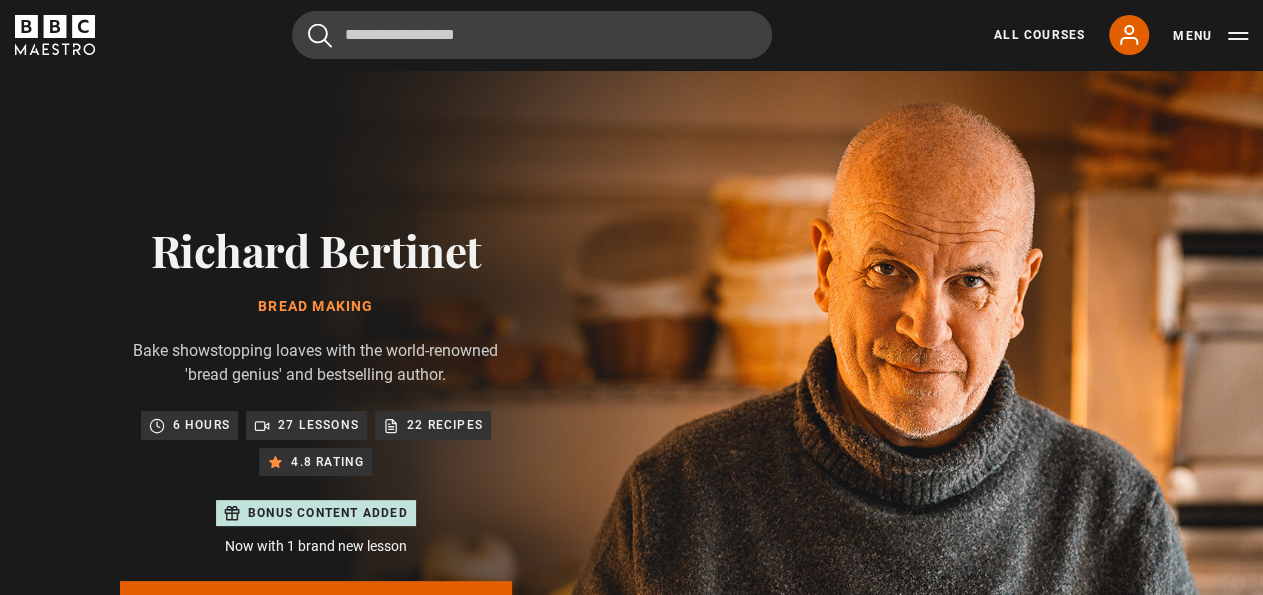 scroll, scrollTop: 0, scrollLeft: 0, axis: both 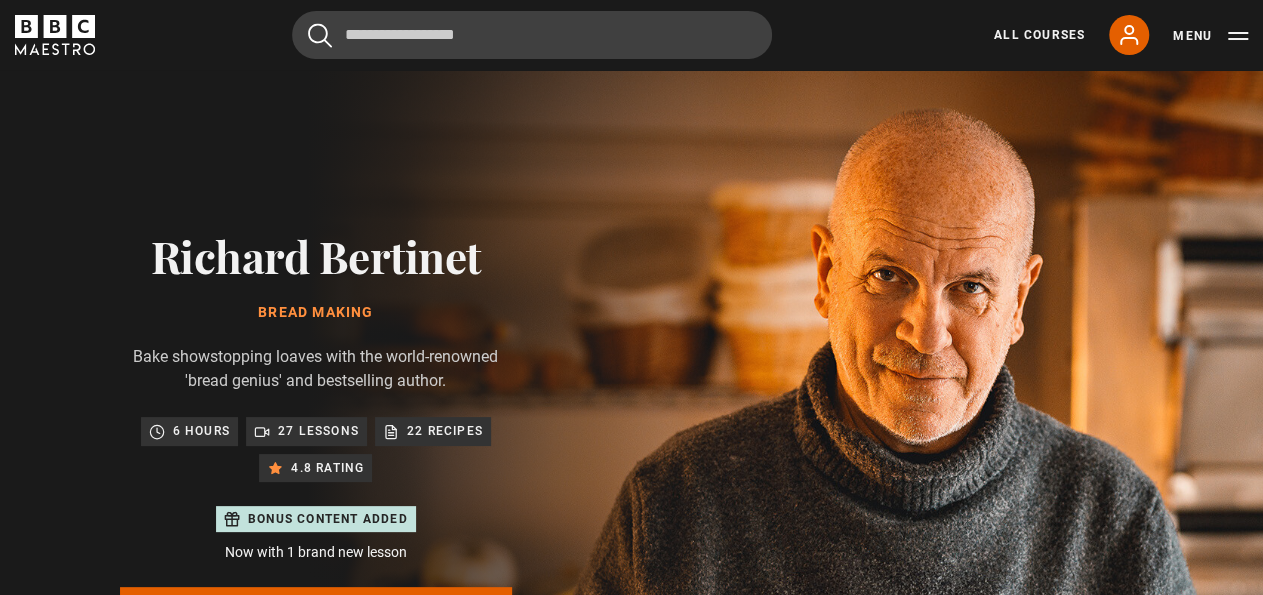 click 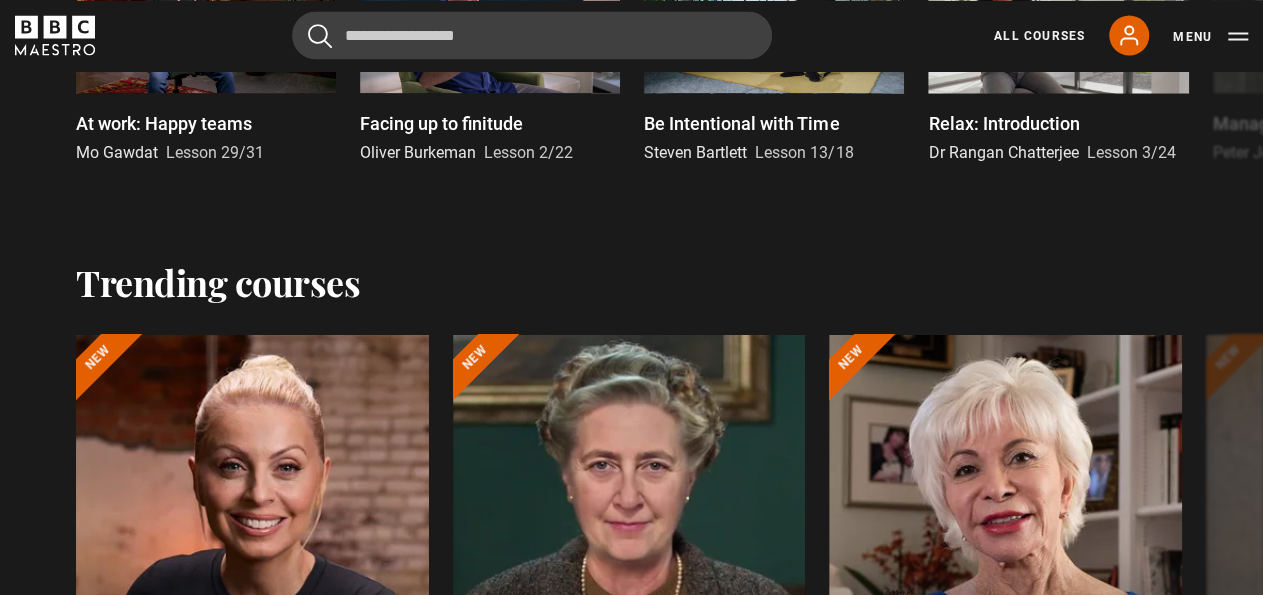 scroll, scrollTop: 1922, scrollLeft: 0, axis: vertical 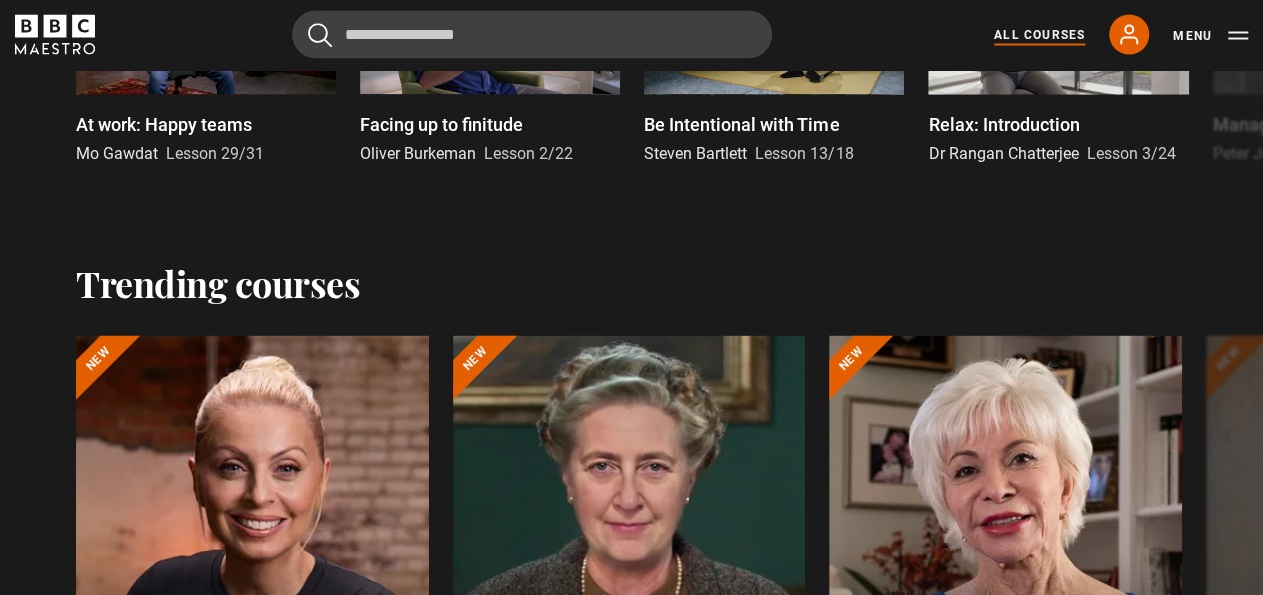 click on "All Courses" at bounding box center [1039, 35] 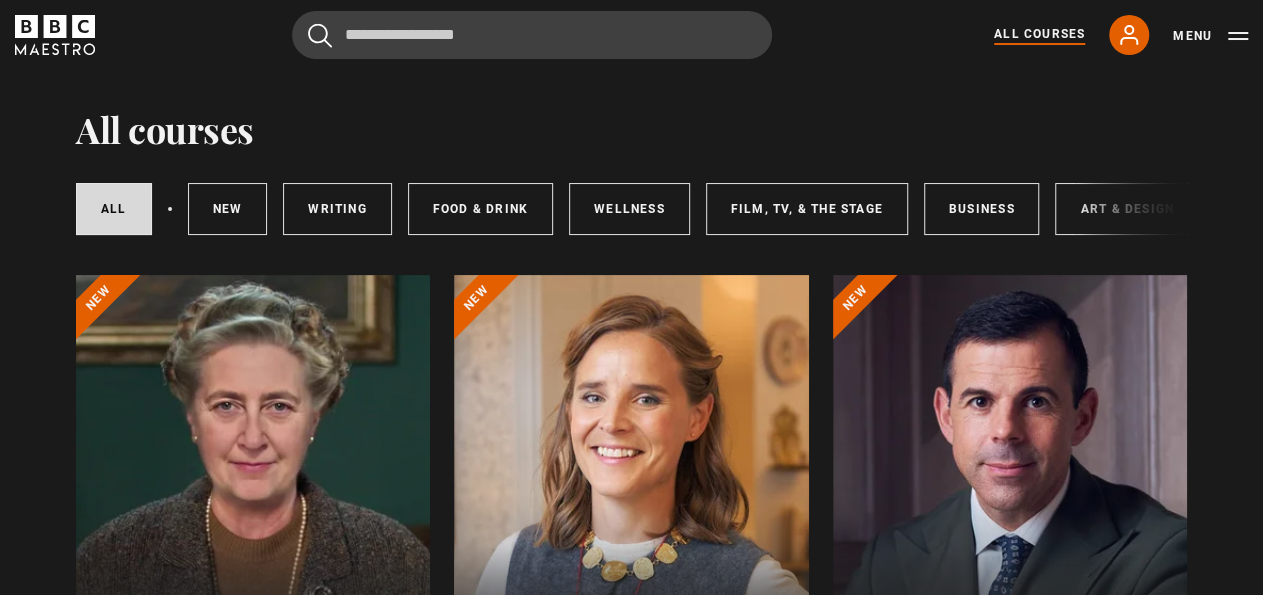scroll, scrollTop: 0, scrollLeft: 0, axis: both 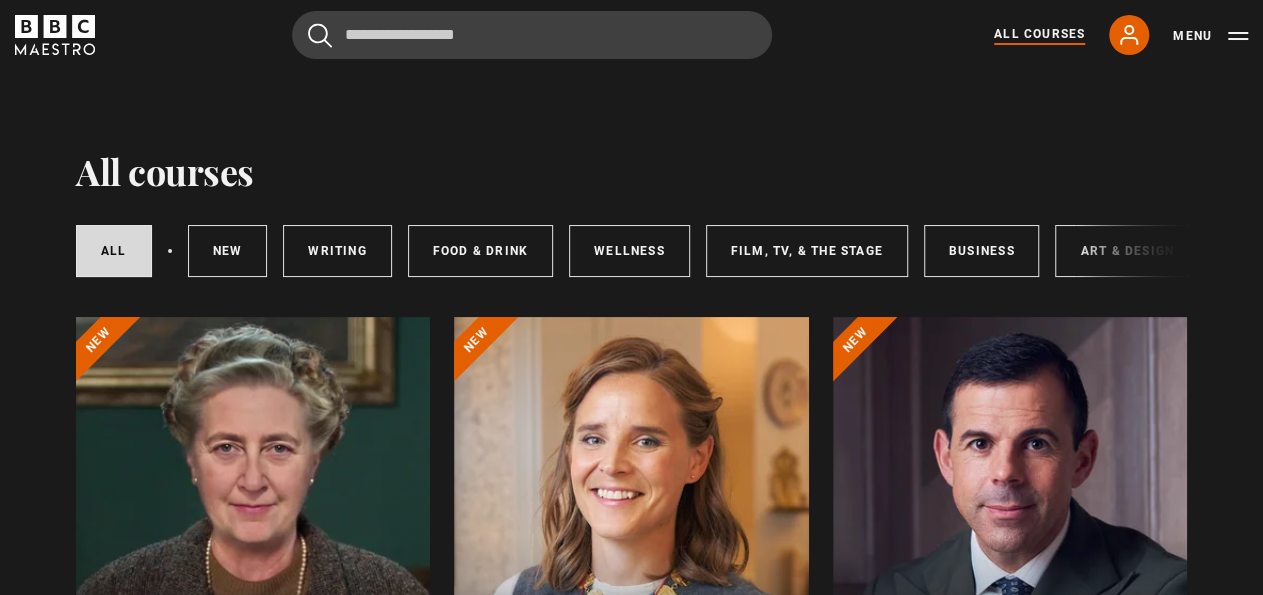 click on "All courses
New courses
Writing
Food & Drink
Wellness
Film, TV, & The Stage
Business
Art & Design
Music
Home & Lifestyle" at bounding box center (631, 251) 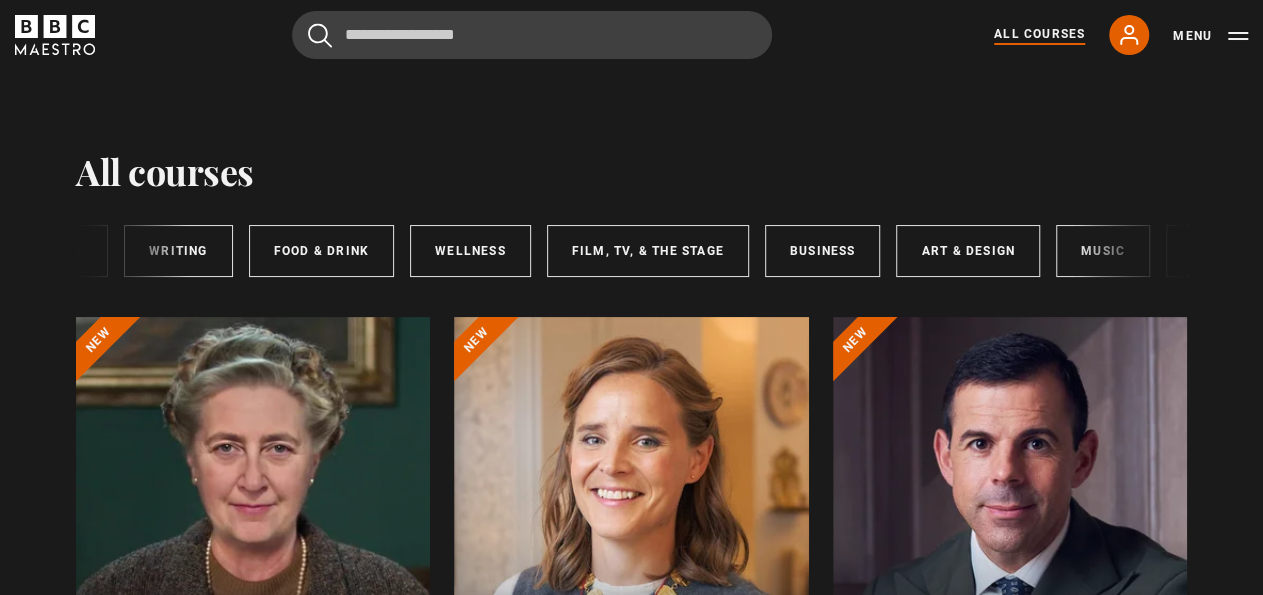 scroll, scrollTop: 0, scrollLeft: 165, axis: horizontal 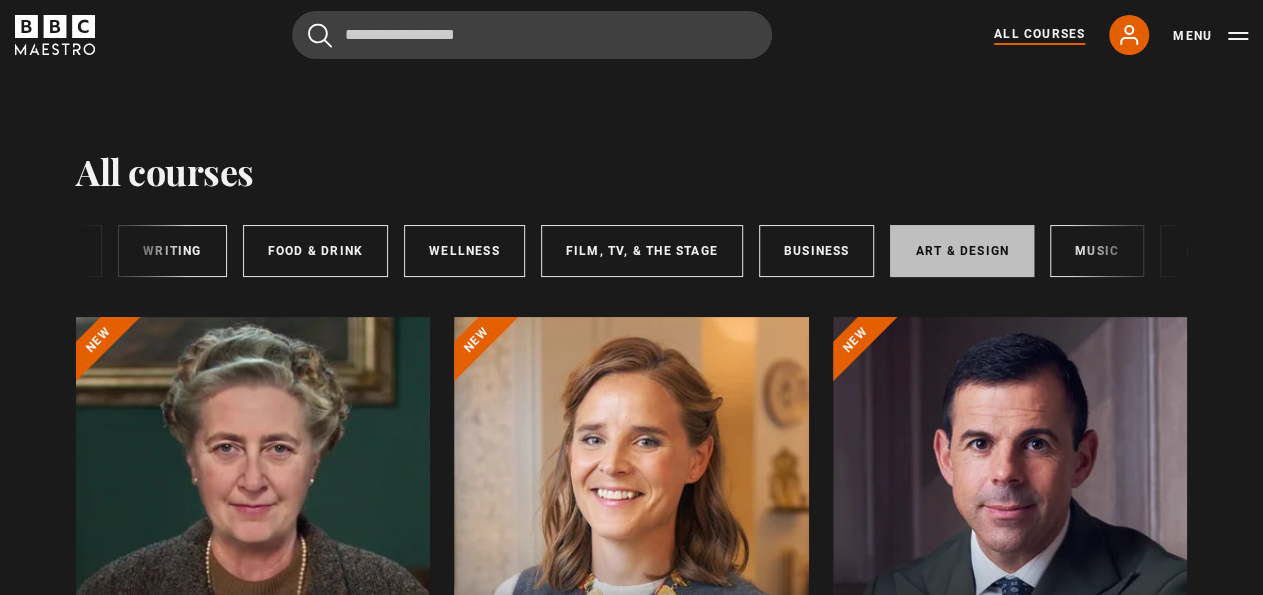 click on "Art & Design" at bounding box center [961, 251] 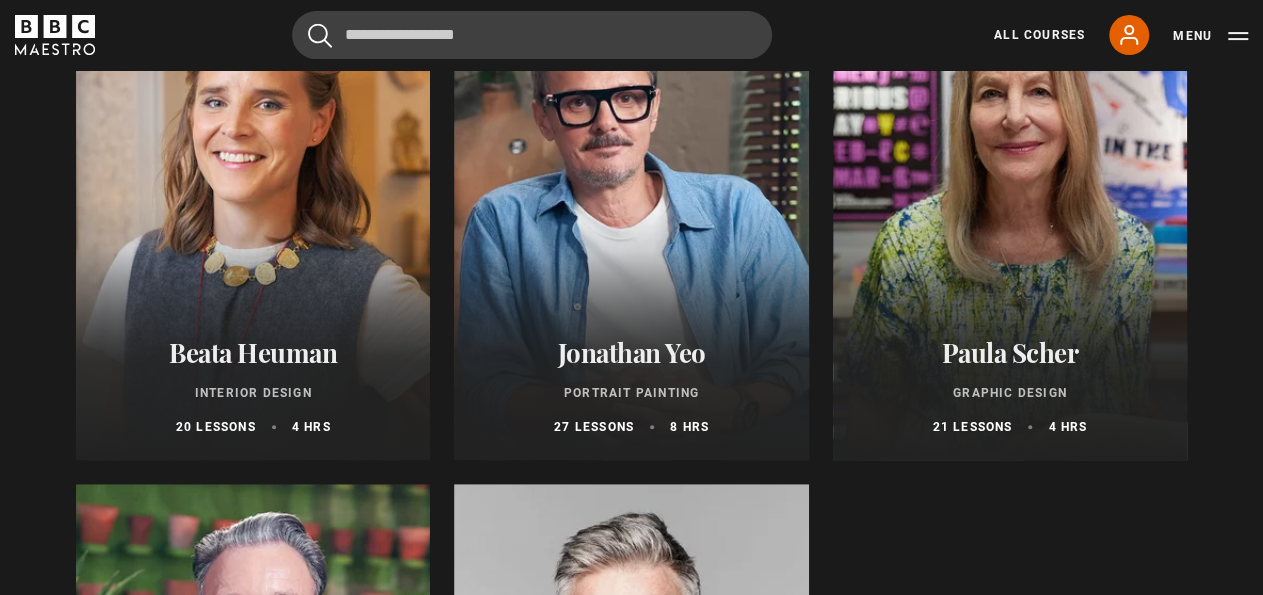 scroll, scrollTop: 337, scrollLeft: 0, axis: vertical 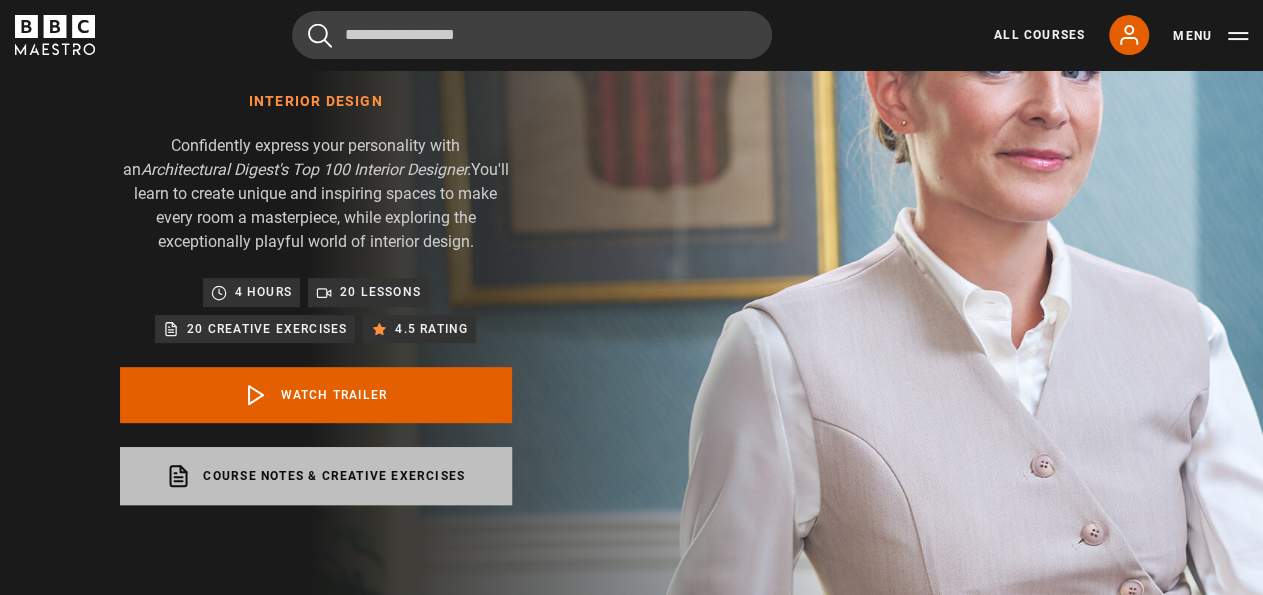 click on "Course notes & creative exercises
opens in a new tab" at bounding box center [316, 476] 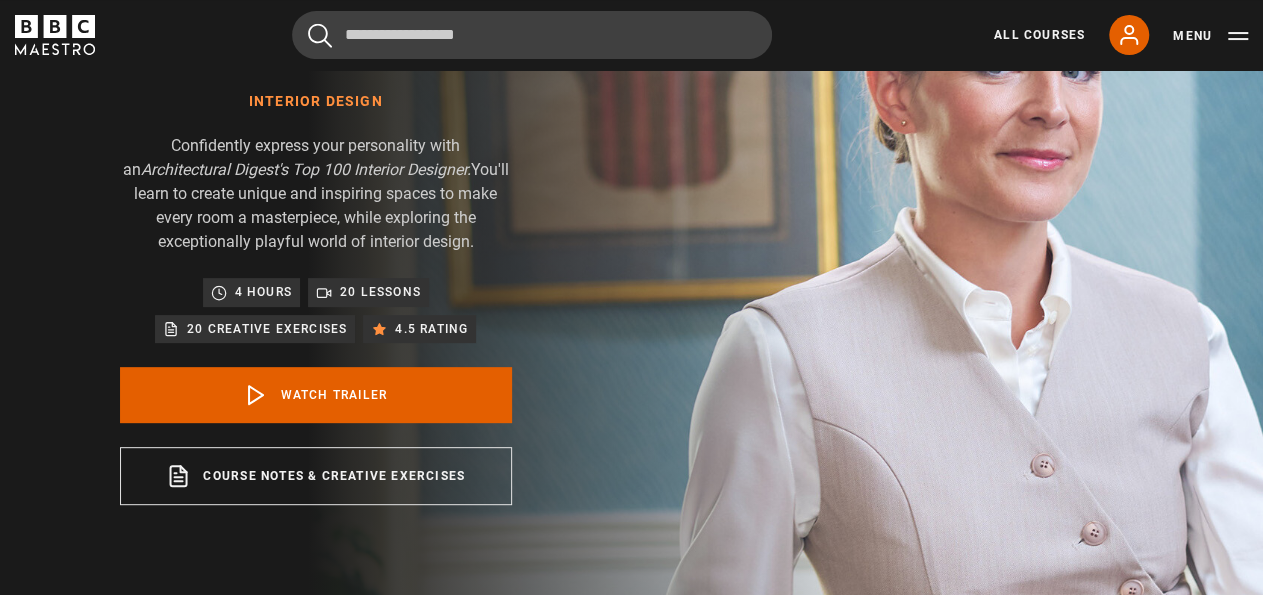 scroll, scrollTop: 211, scrollLeft: 0, axis: vertical 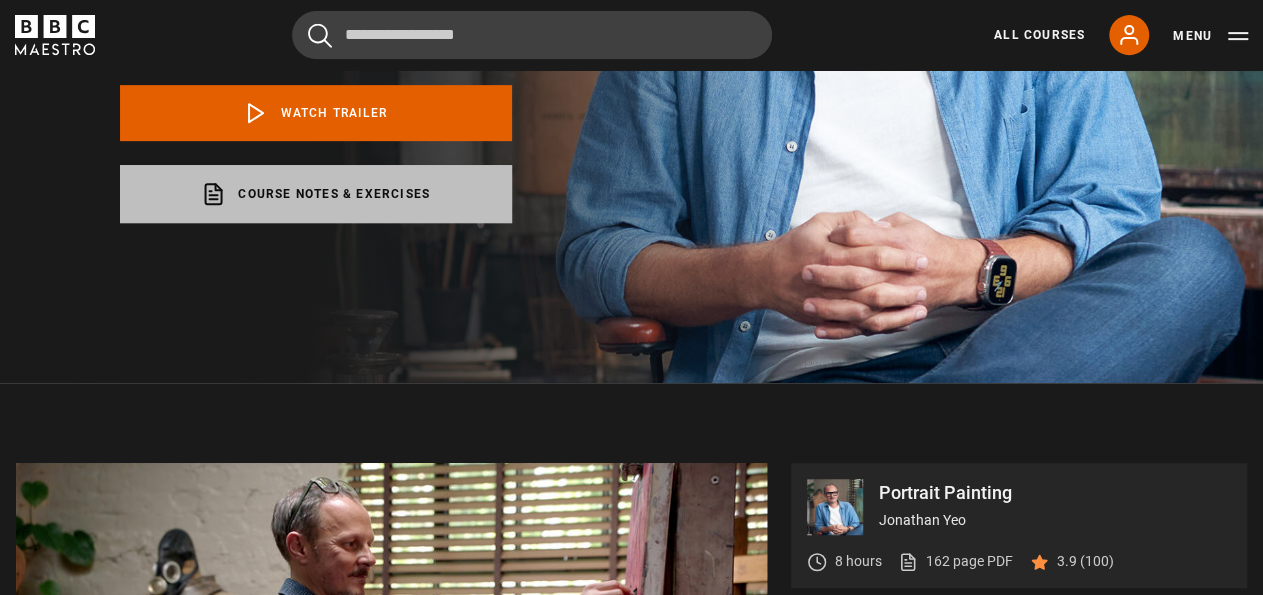 click on "Course notes & exercises
opens in a new tab" at bounding box center (316, 194) 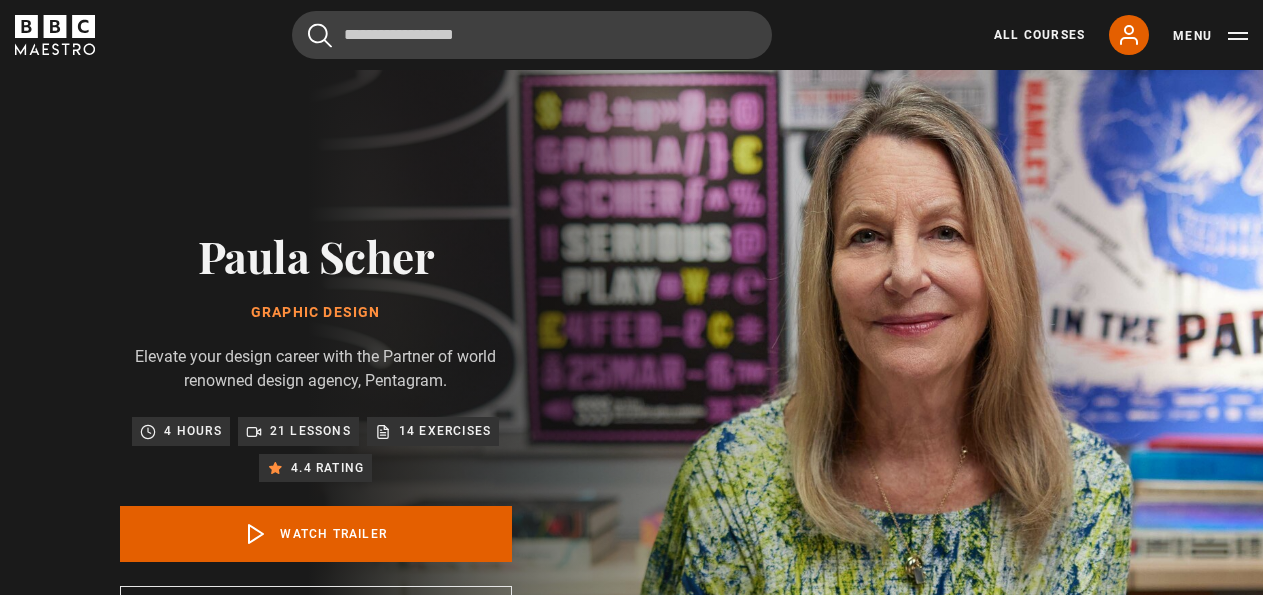 scroll, scrollTop: 186, scrollLeft: 0, axis: vertical 